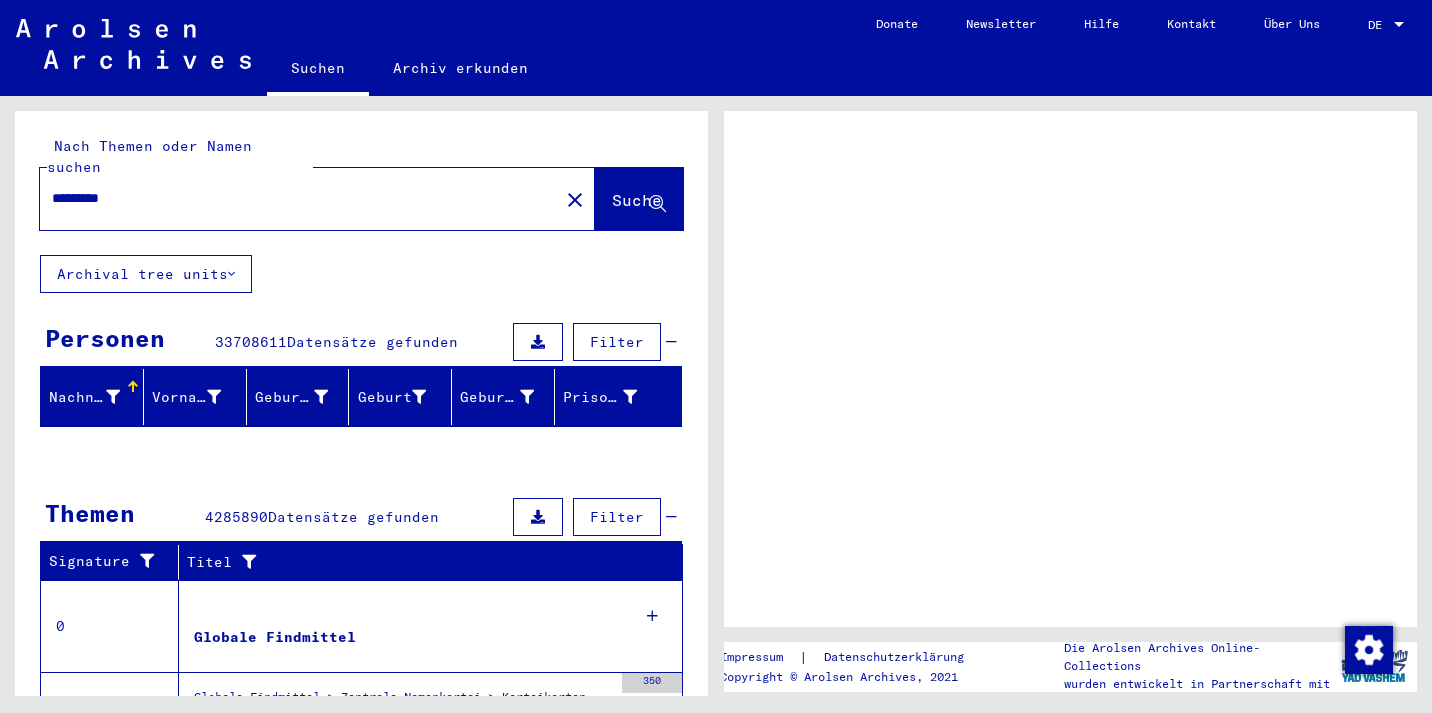 scroll, scrollTop: 0, scrollLeft: 0, axis: both 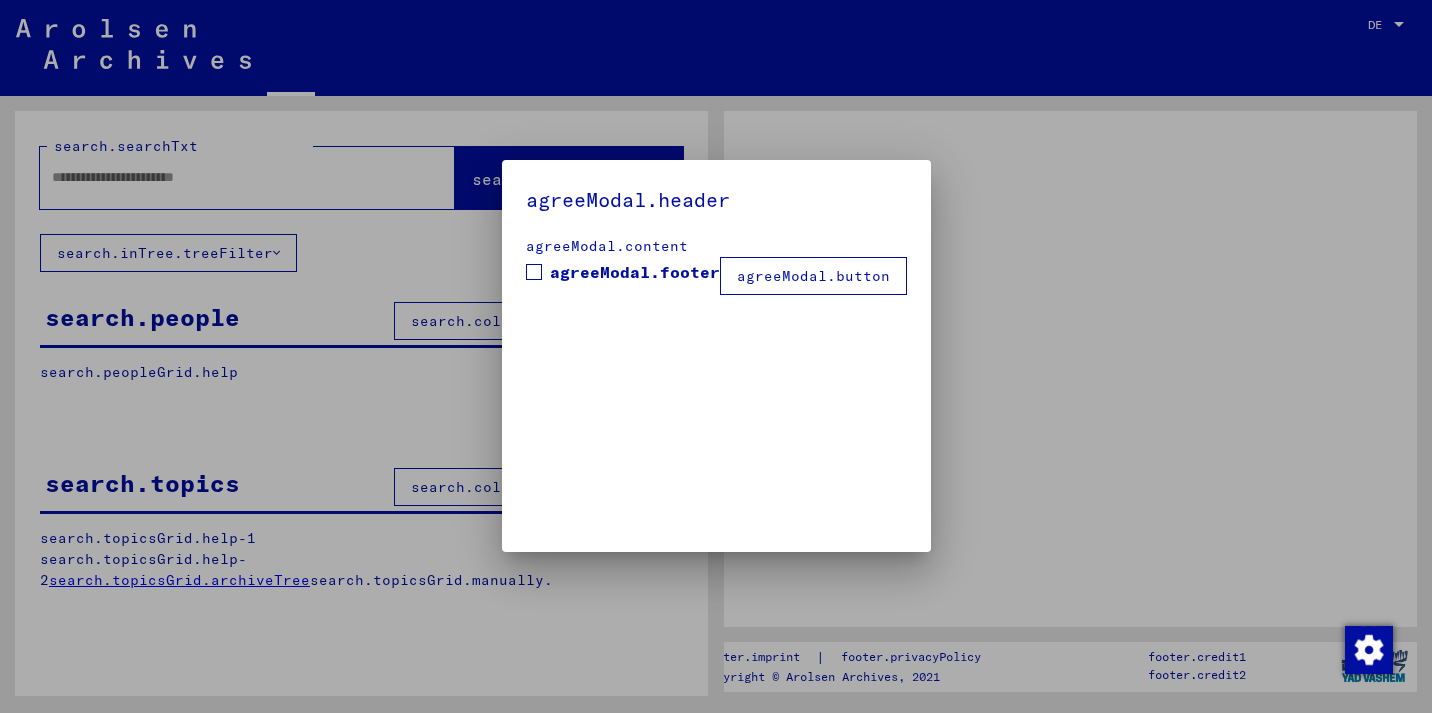 type on "*********" 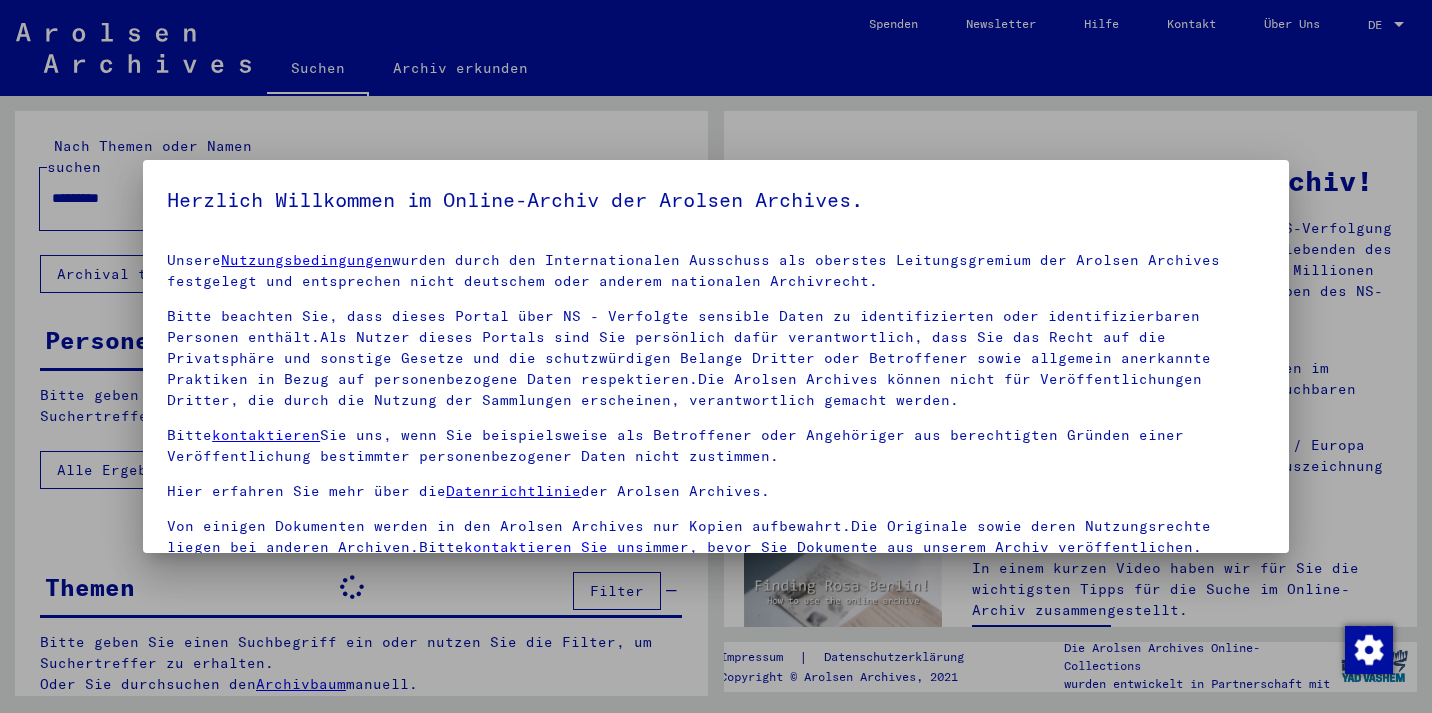 scroll, scrollTop: 17, scrollLeft: 0, axis: vertical 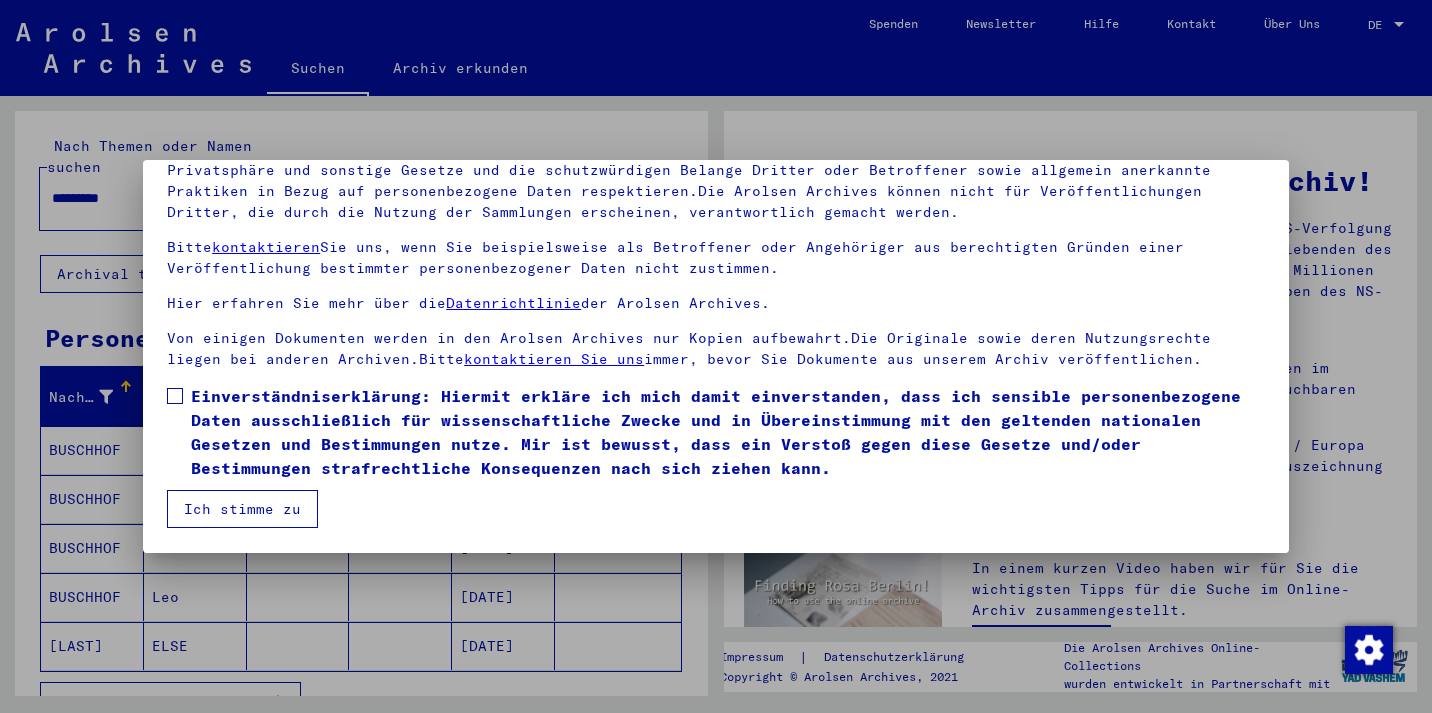 click on "Ich stimme zu" at bounding box center [242, 509] 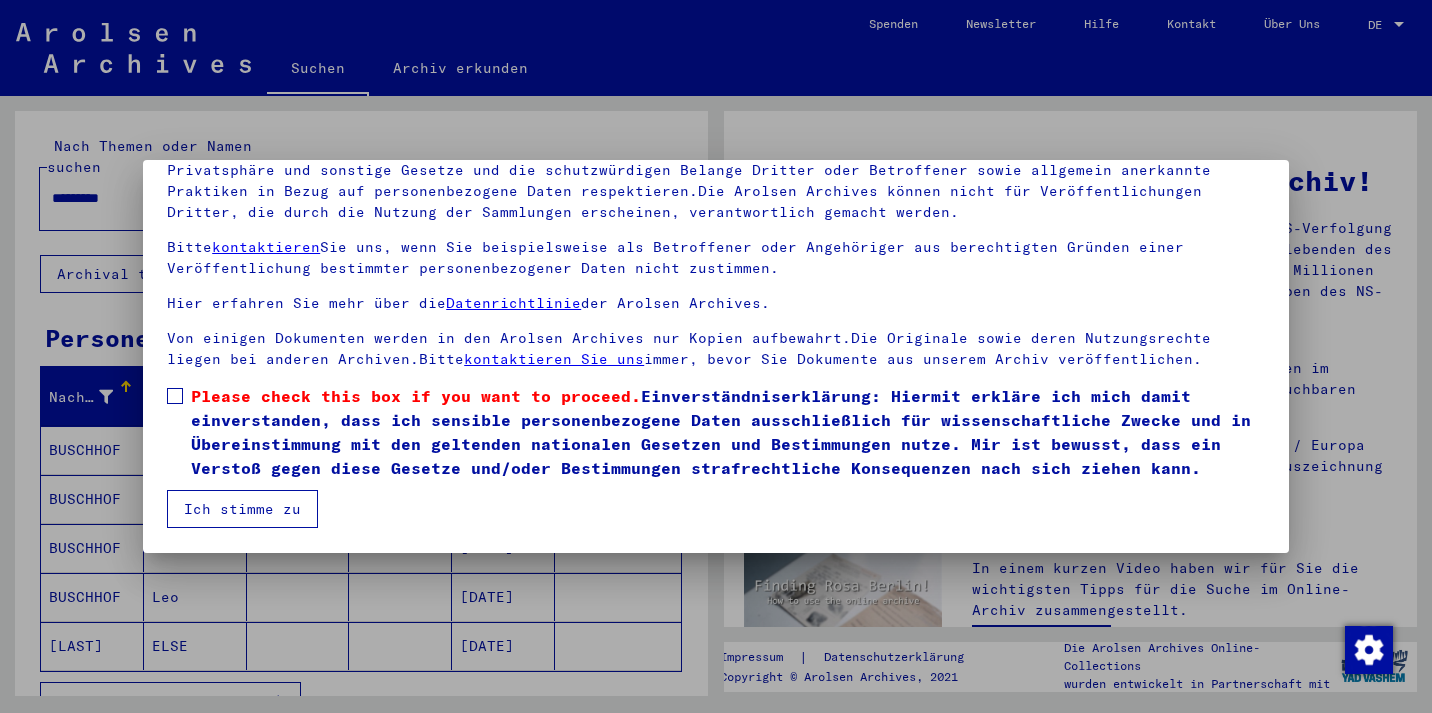 click at bounding box center (175, 396) 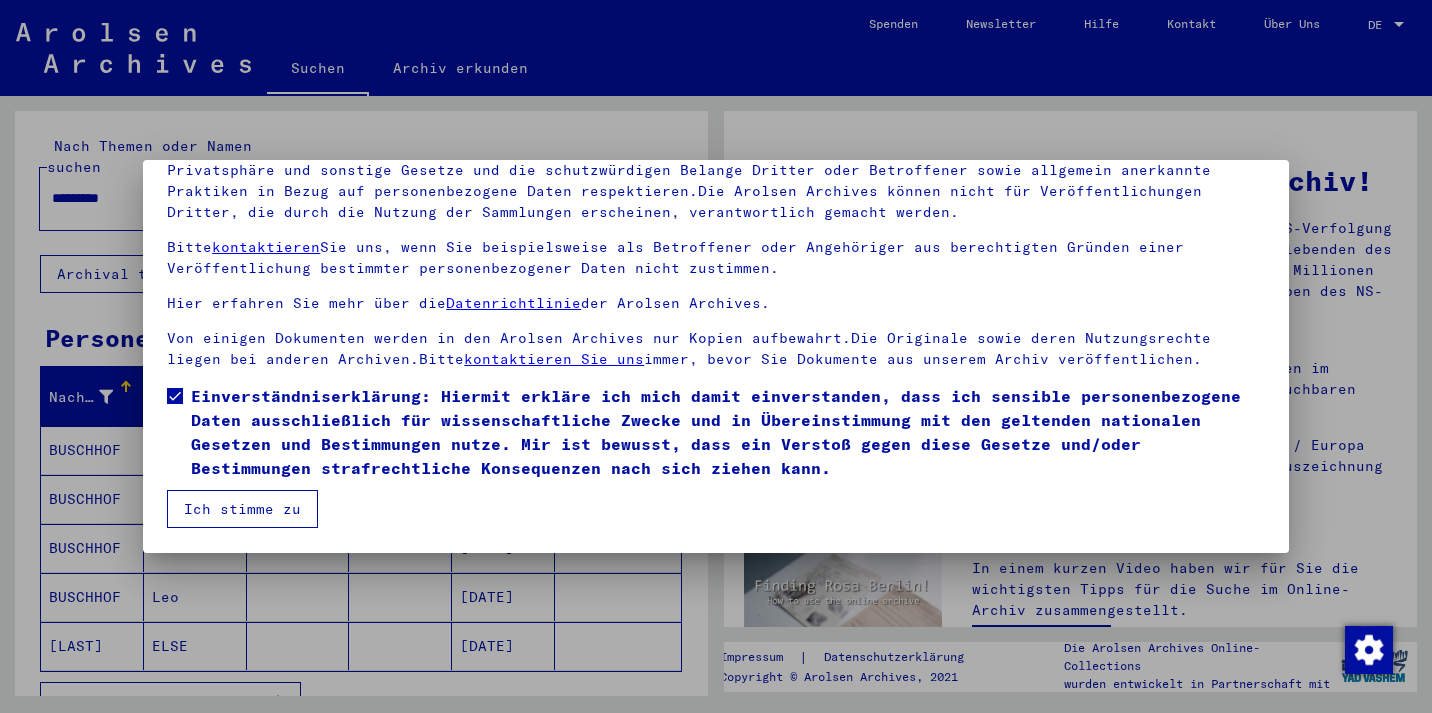 click on "Ich stimme zu" at bounding box center (242, 509) 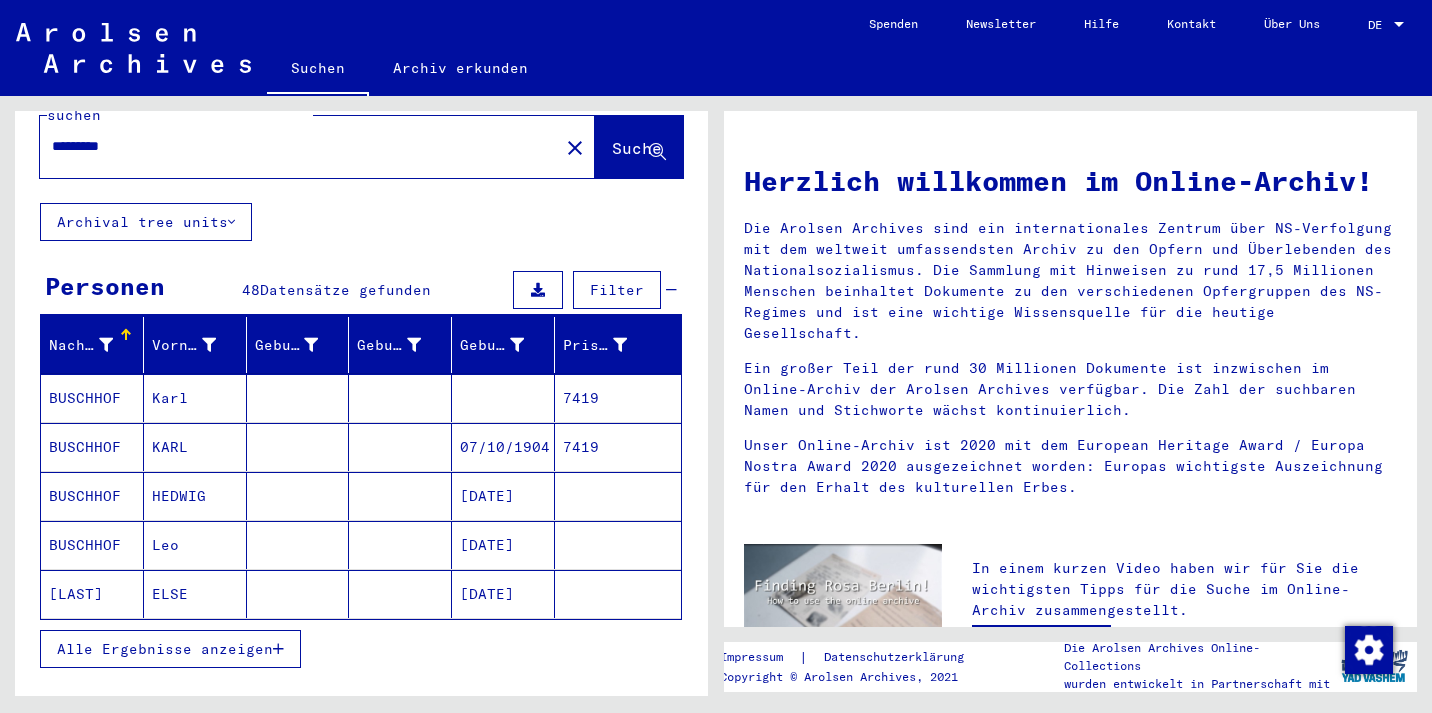 scroll, scrollTop: 57, scrollLeft: 0, axis: vertical 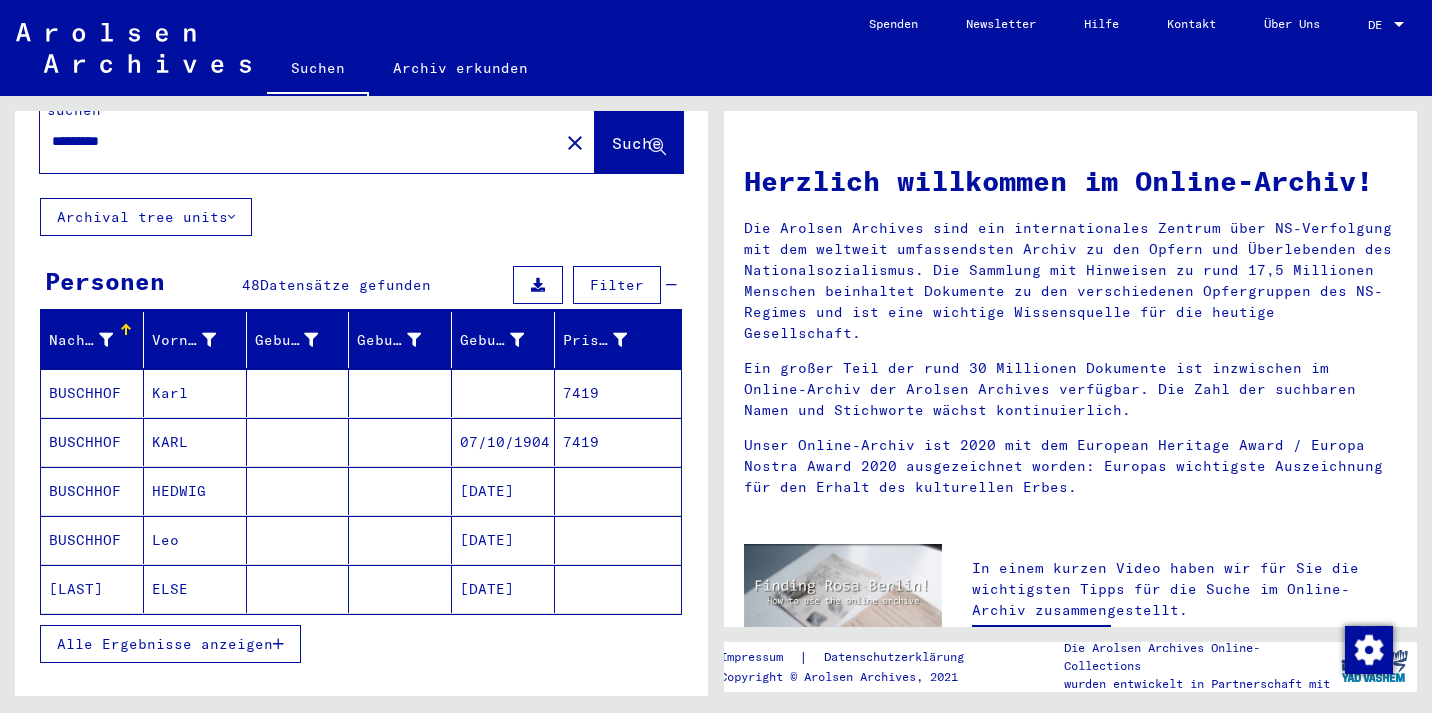 click on "BUSCHHOF" at bounding box center [92, 589] 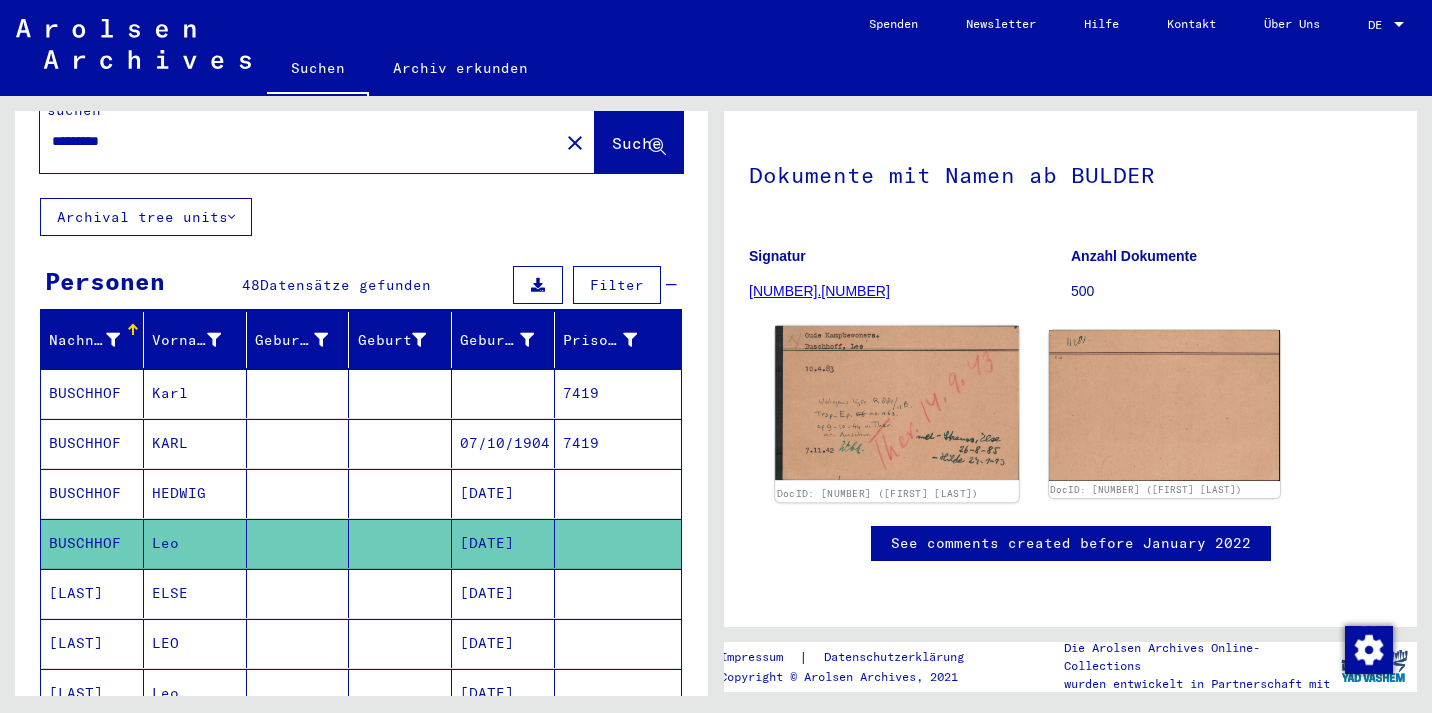scroll, scrollTop: 0, scrollLeft: 0, axis: both 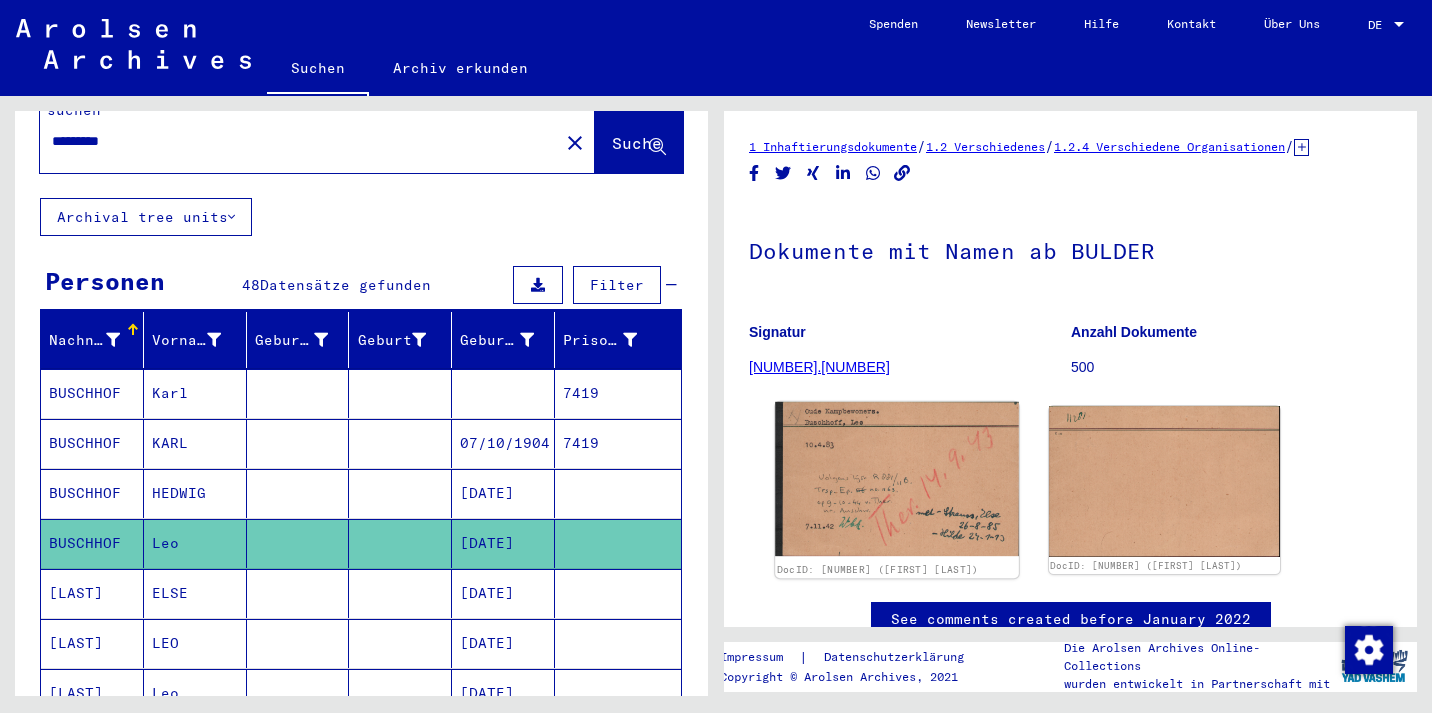 click 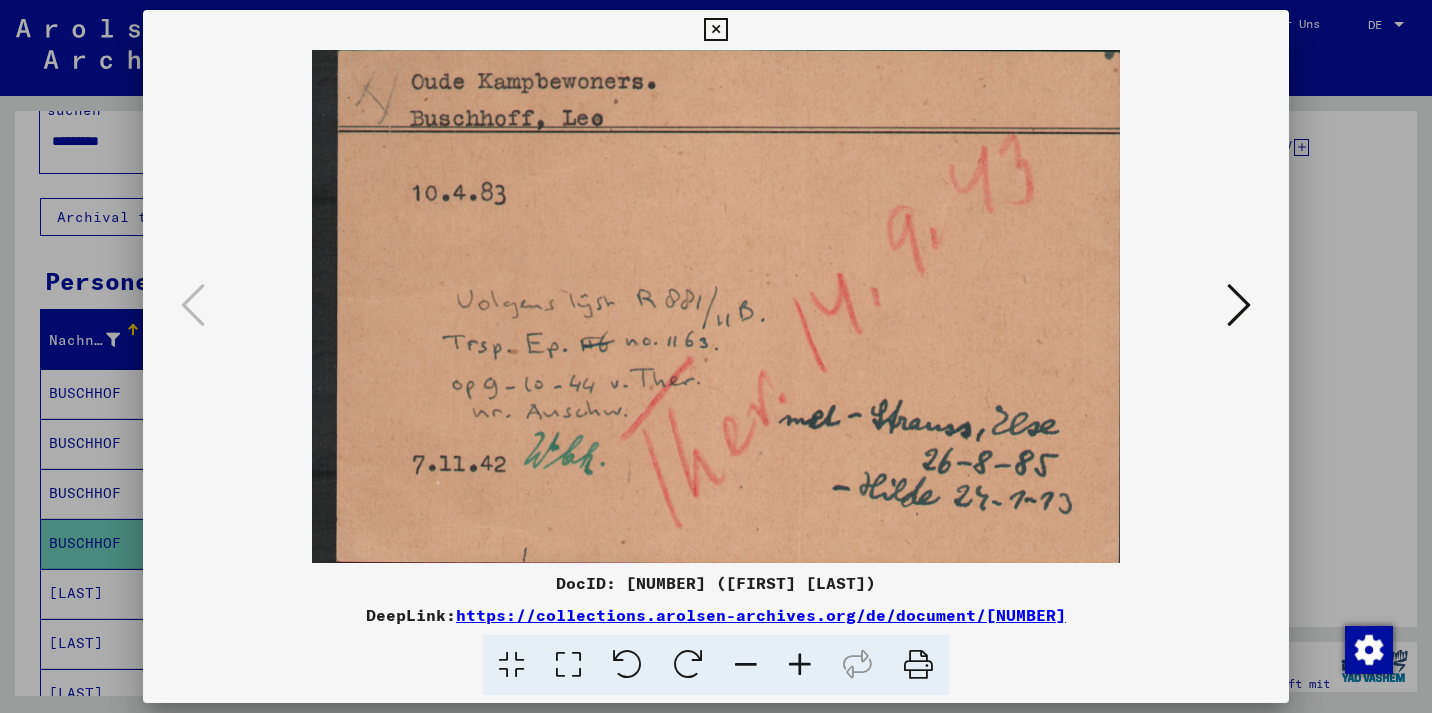 type 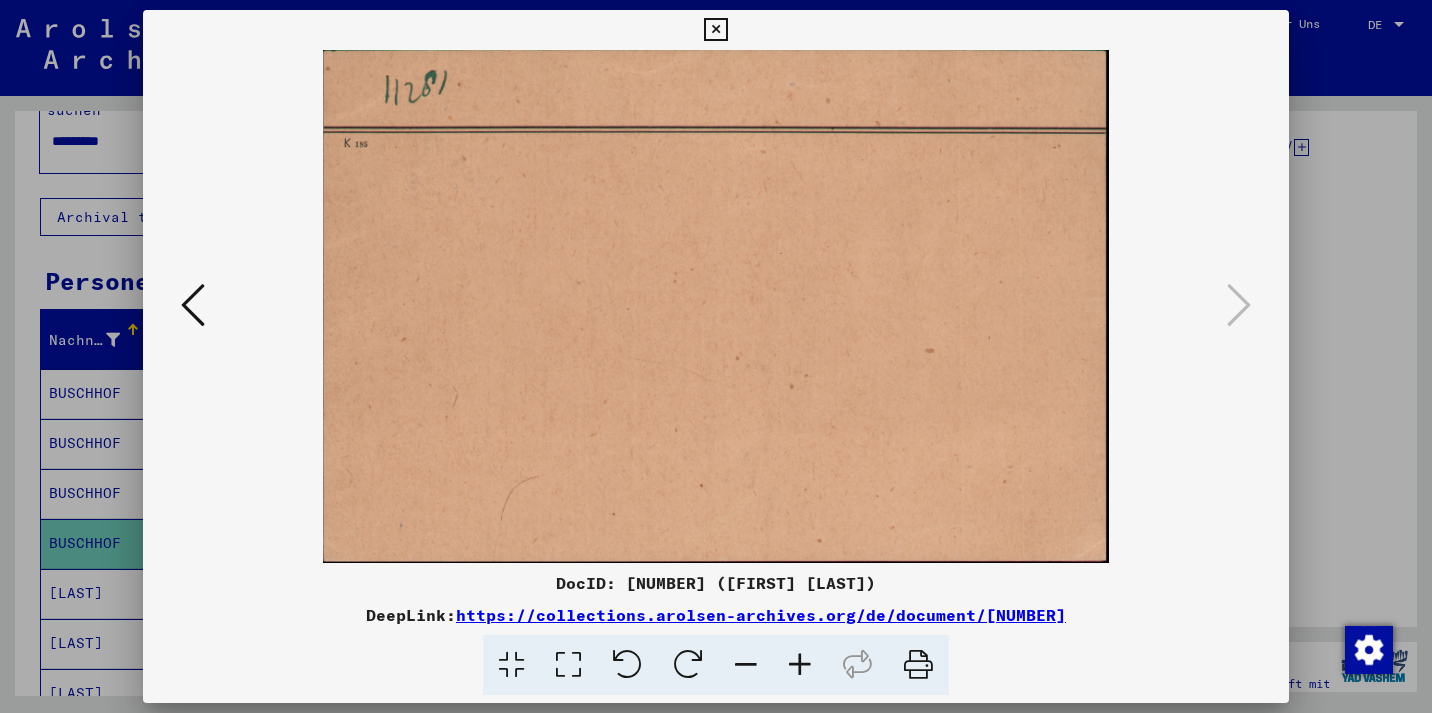 click at bounding box center (715, 30) 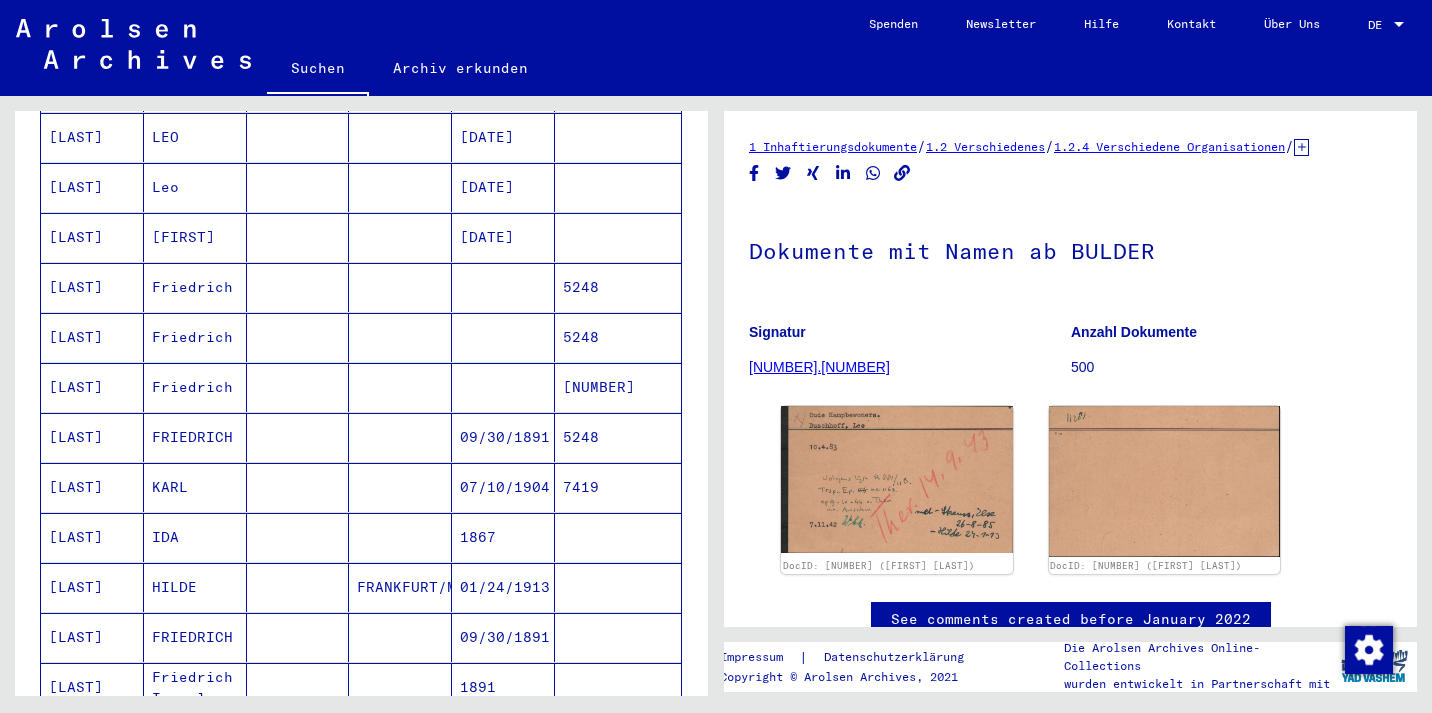 scroll, scrollTop: 578, scrollLeft: 0, axis: vertical 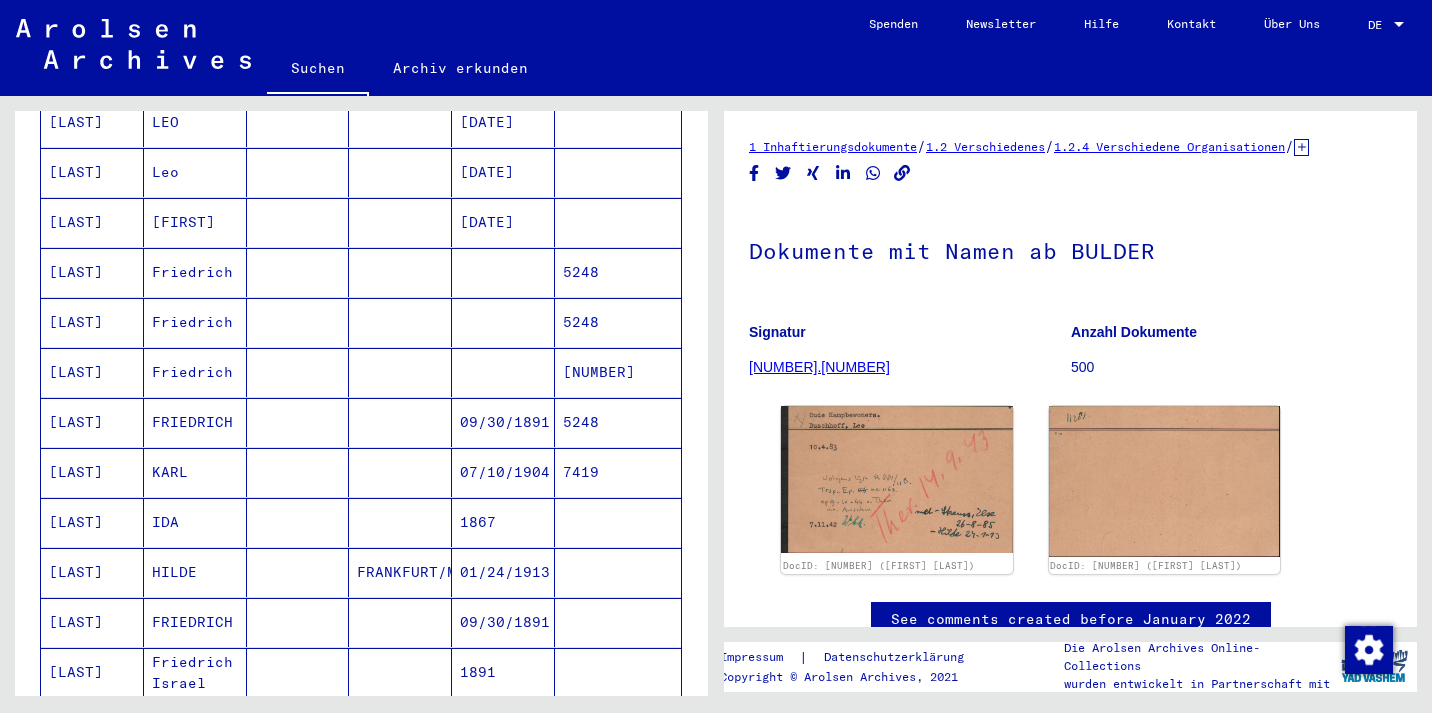 click on "[LAST]" at bounding box center [92, 622] 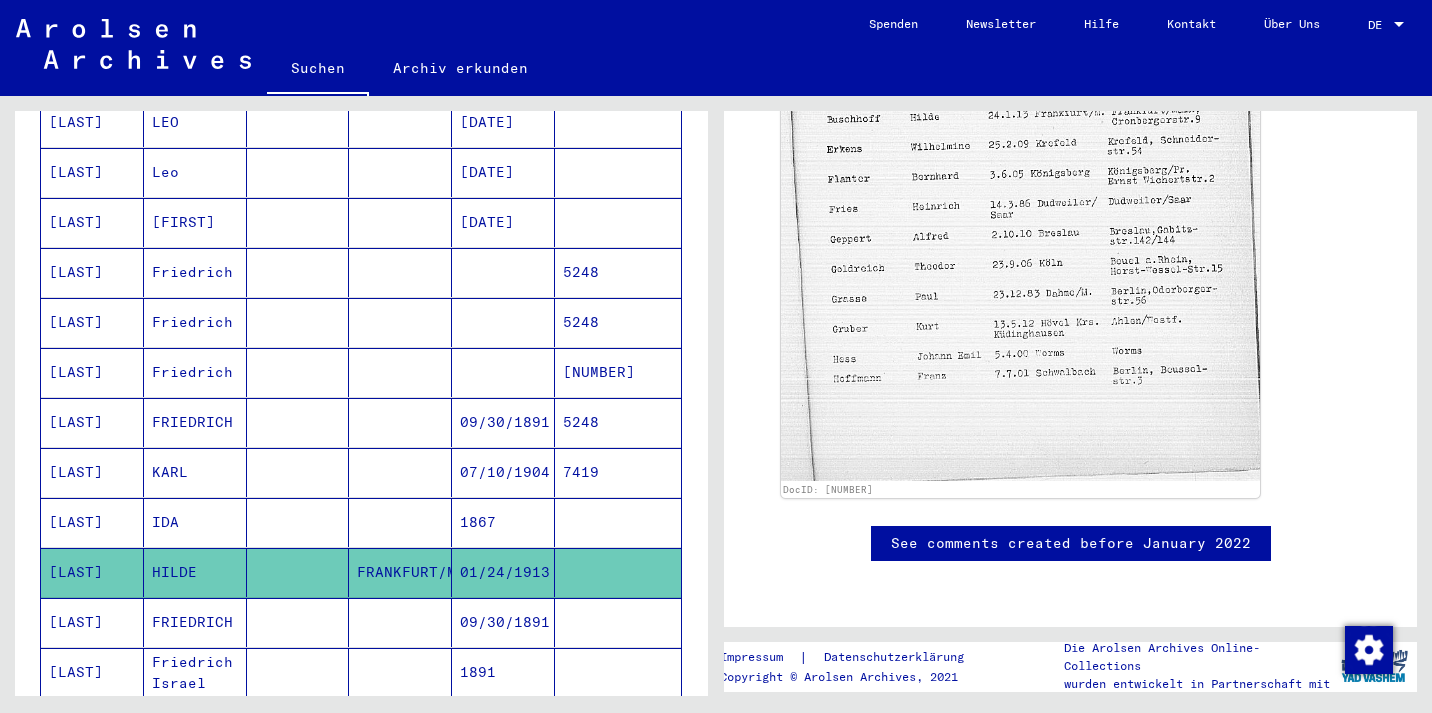 scroll, scrollTop: 1218, scrollLeft: 0, axis: vertical 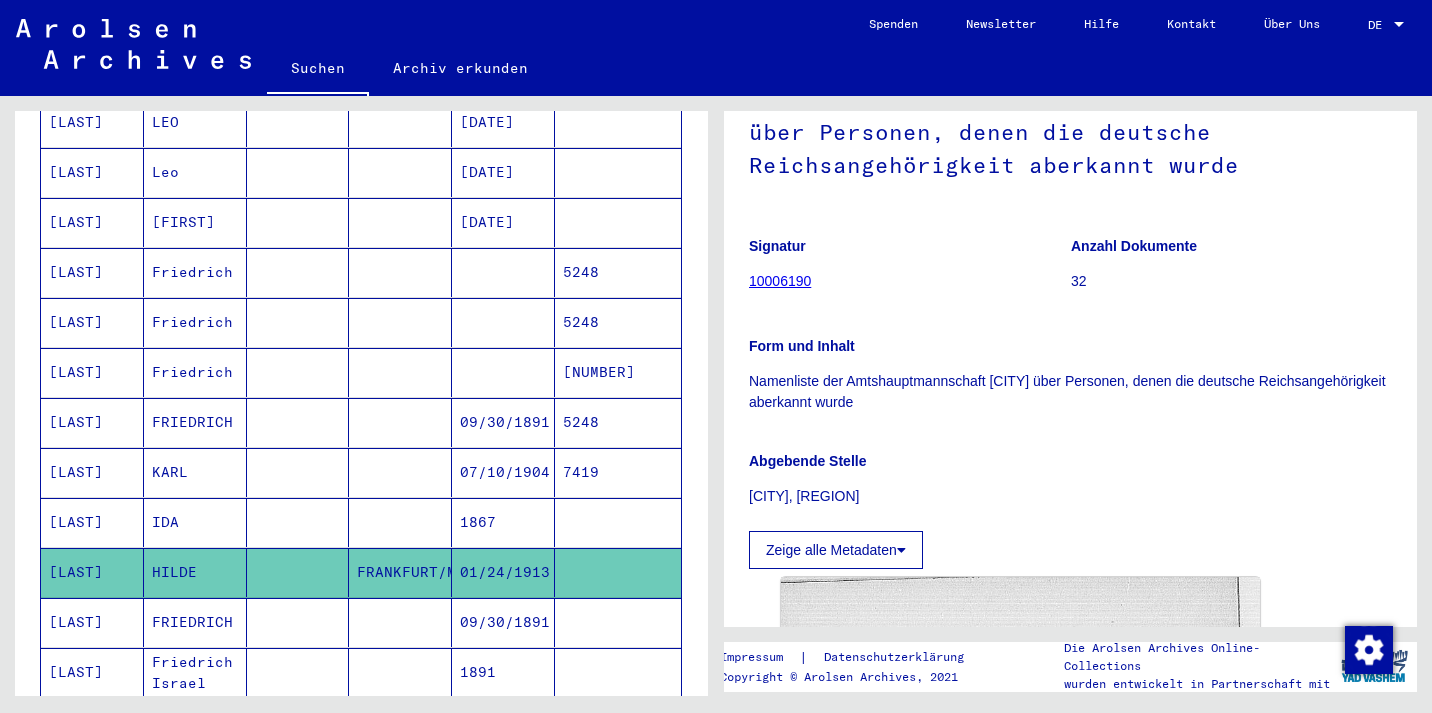 click on "Zeige alle Metadaten" 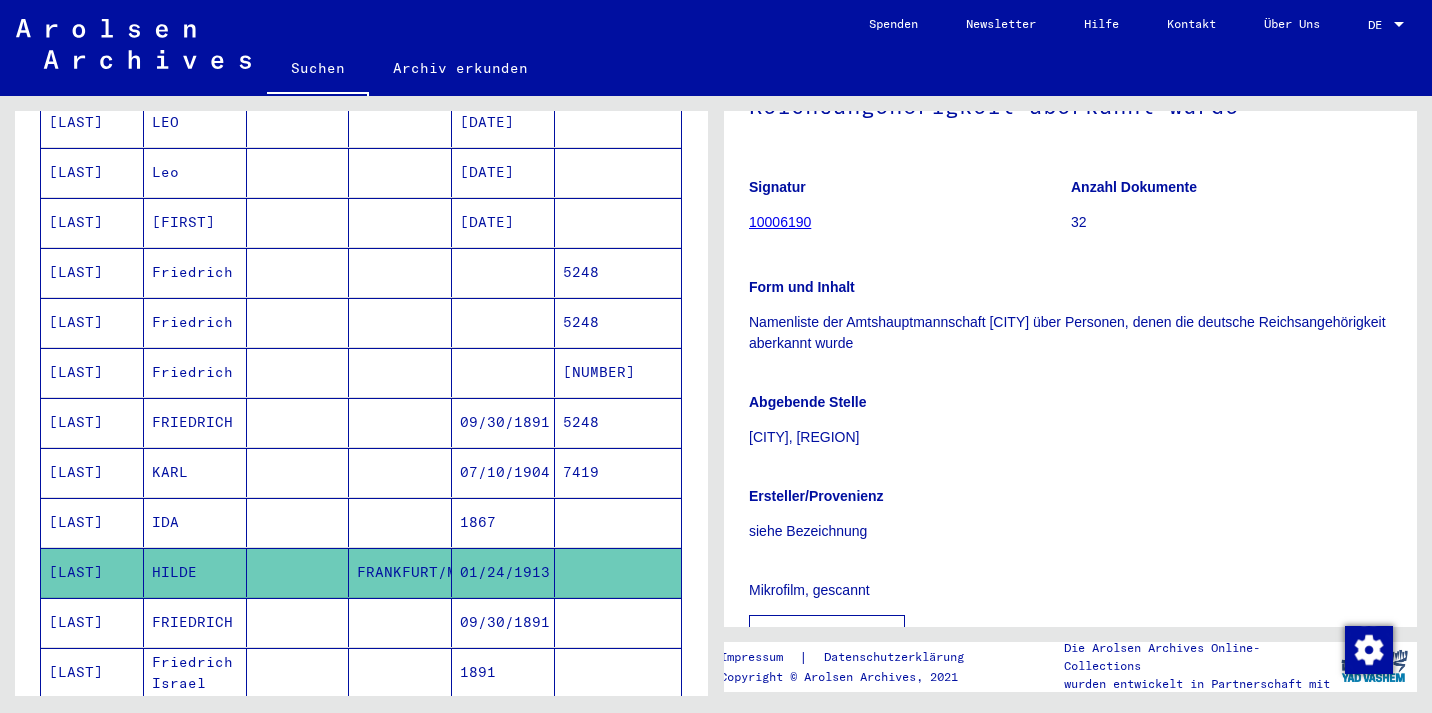 scroll, scrollTop: 213, scrollLeft: 0, axis: vertical 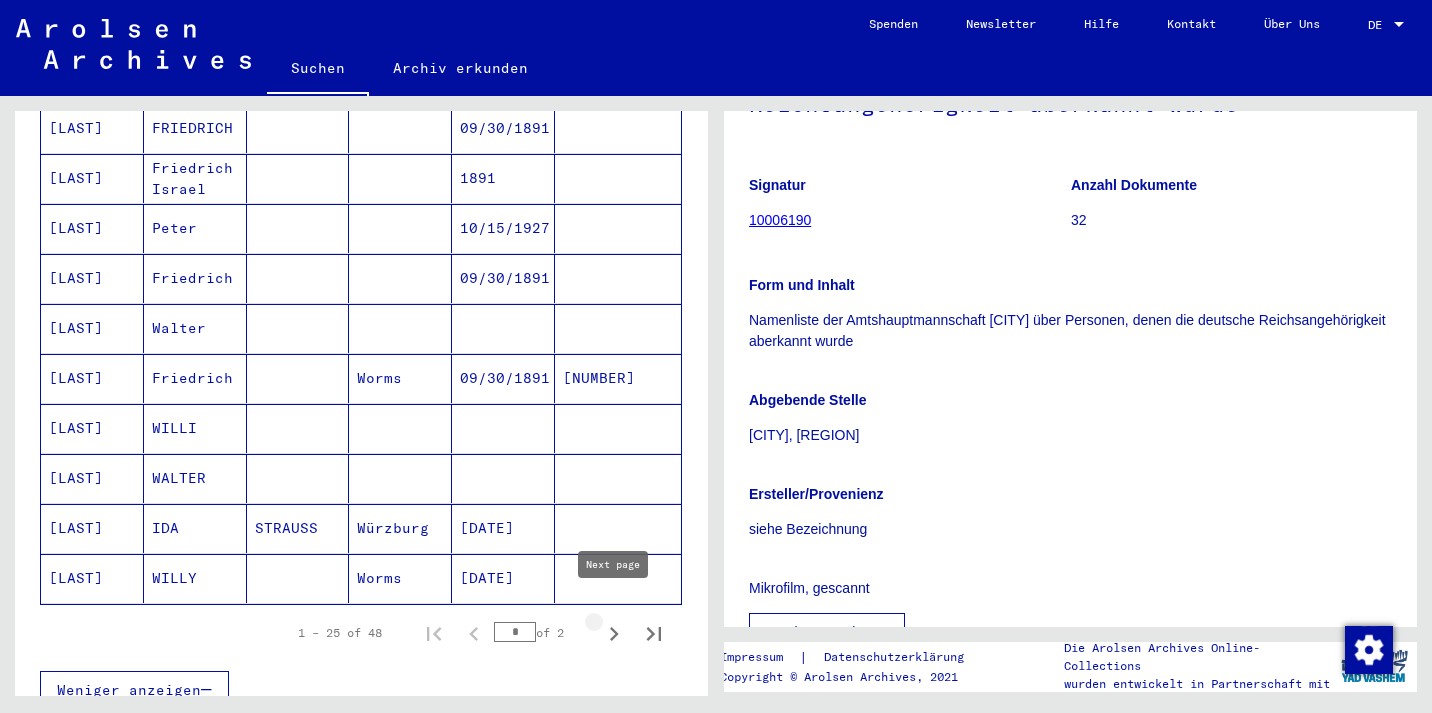 click 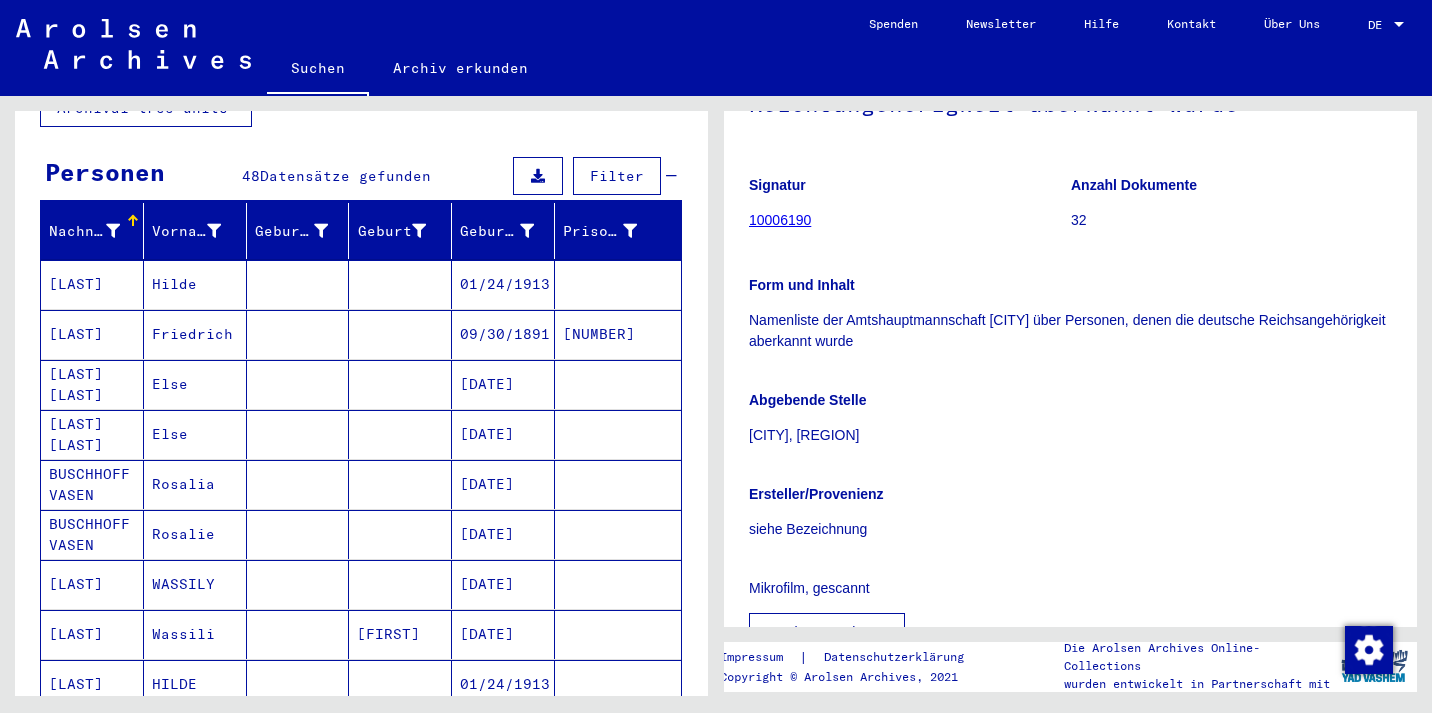 scroll, scrollTop: 163, scrollLeft: 0, axis: vertical 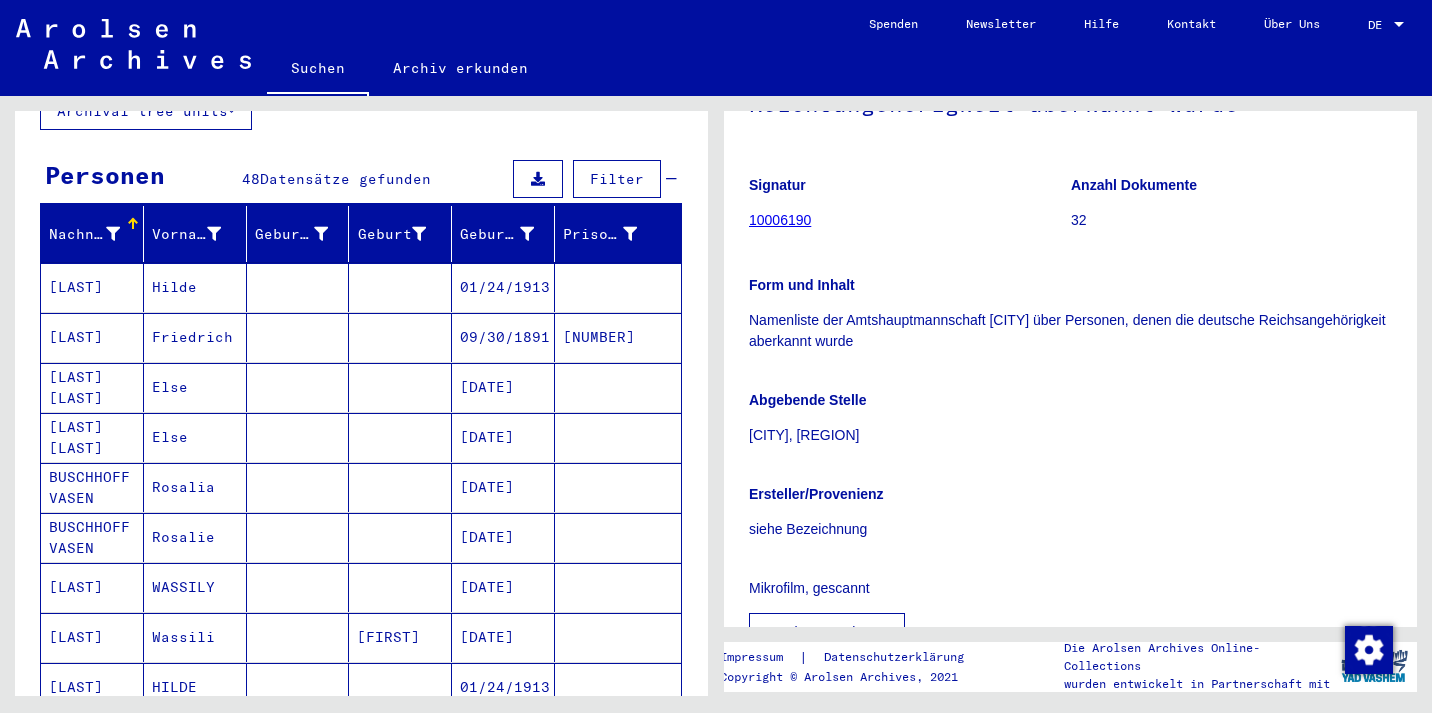 click on "[LAST]" at bounding box center (92, 337) 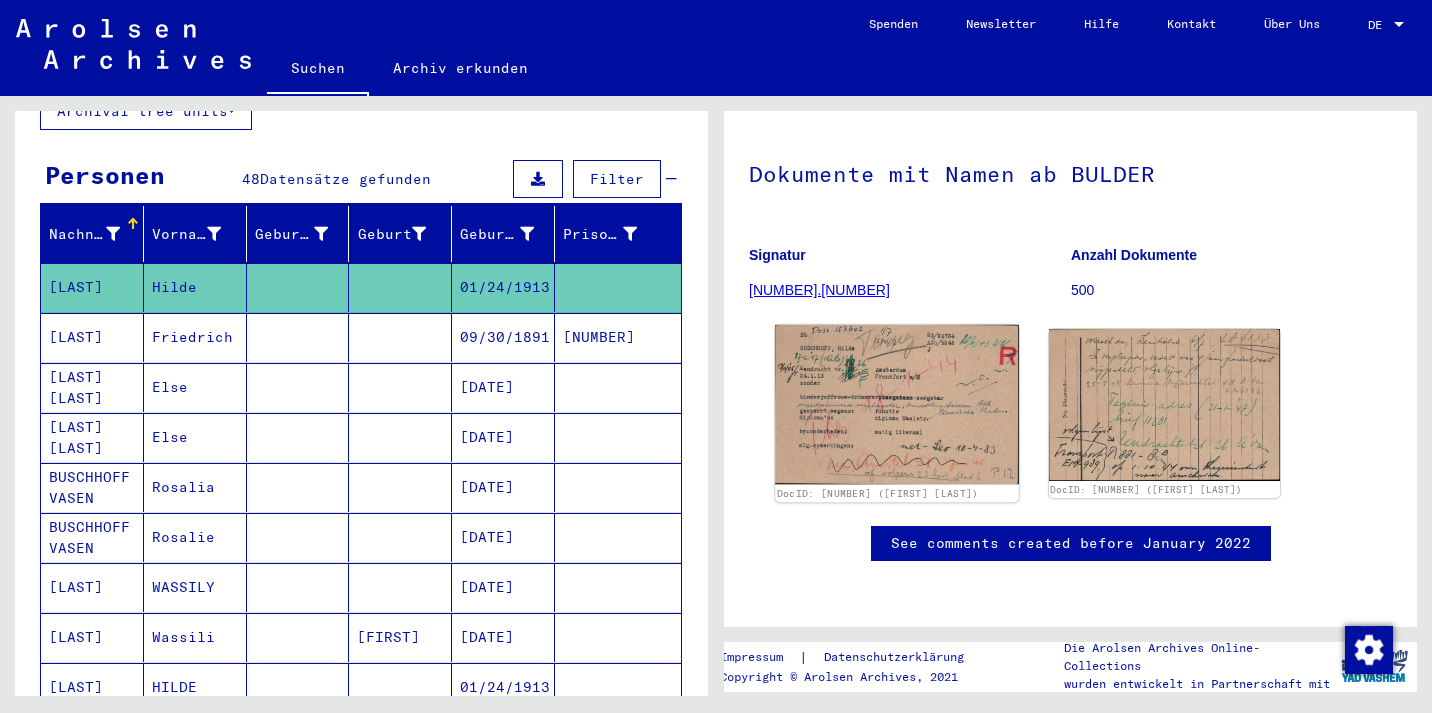 scroll, scrollTop: 268, scrollLeft: 0, axis: vertical 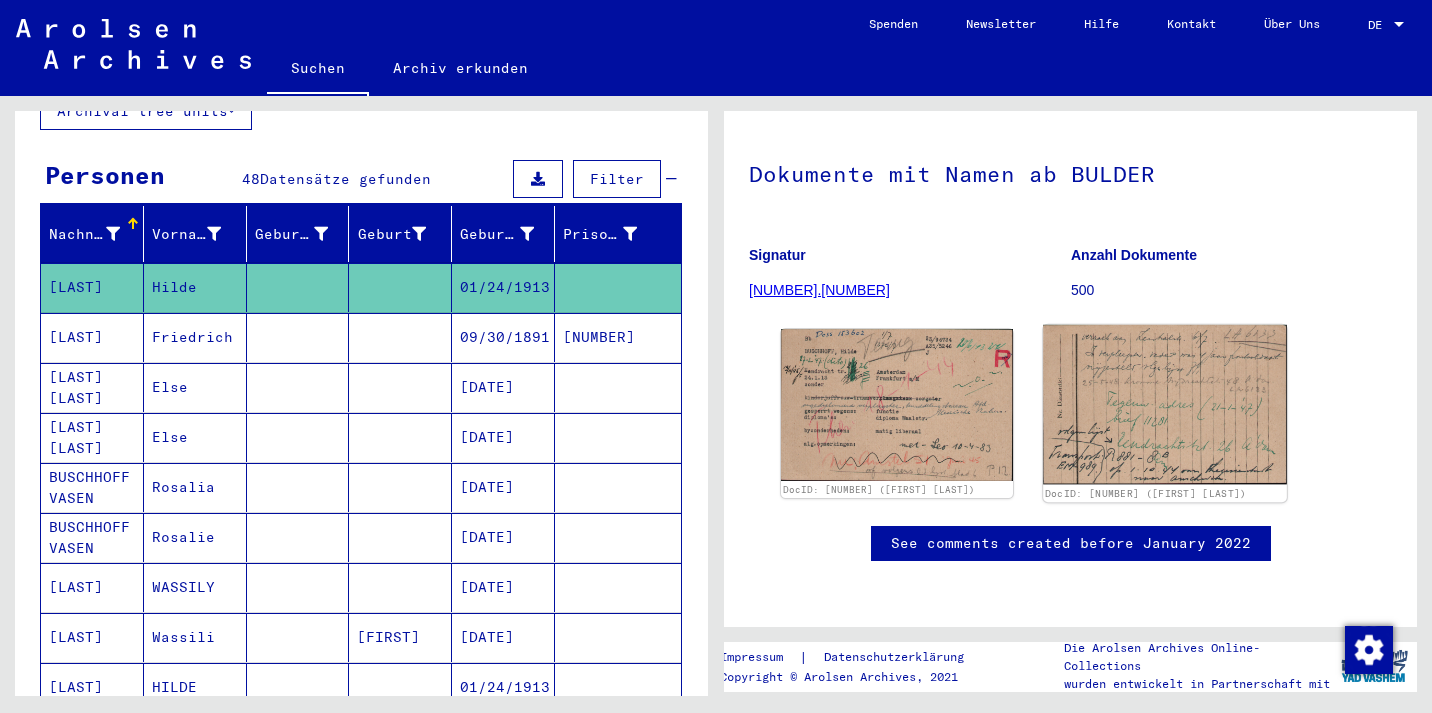 click 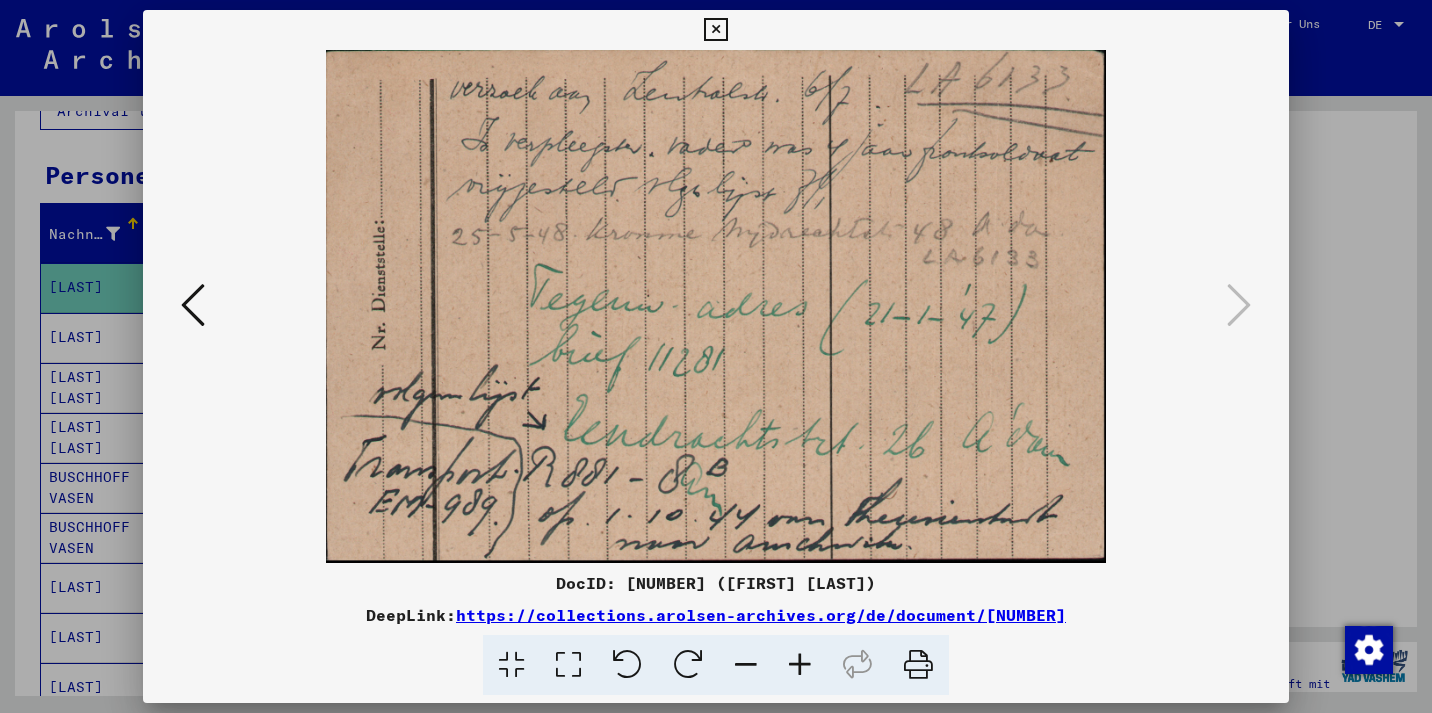click at bounding box center (193, 305) 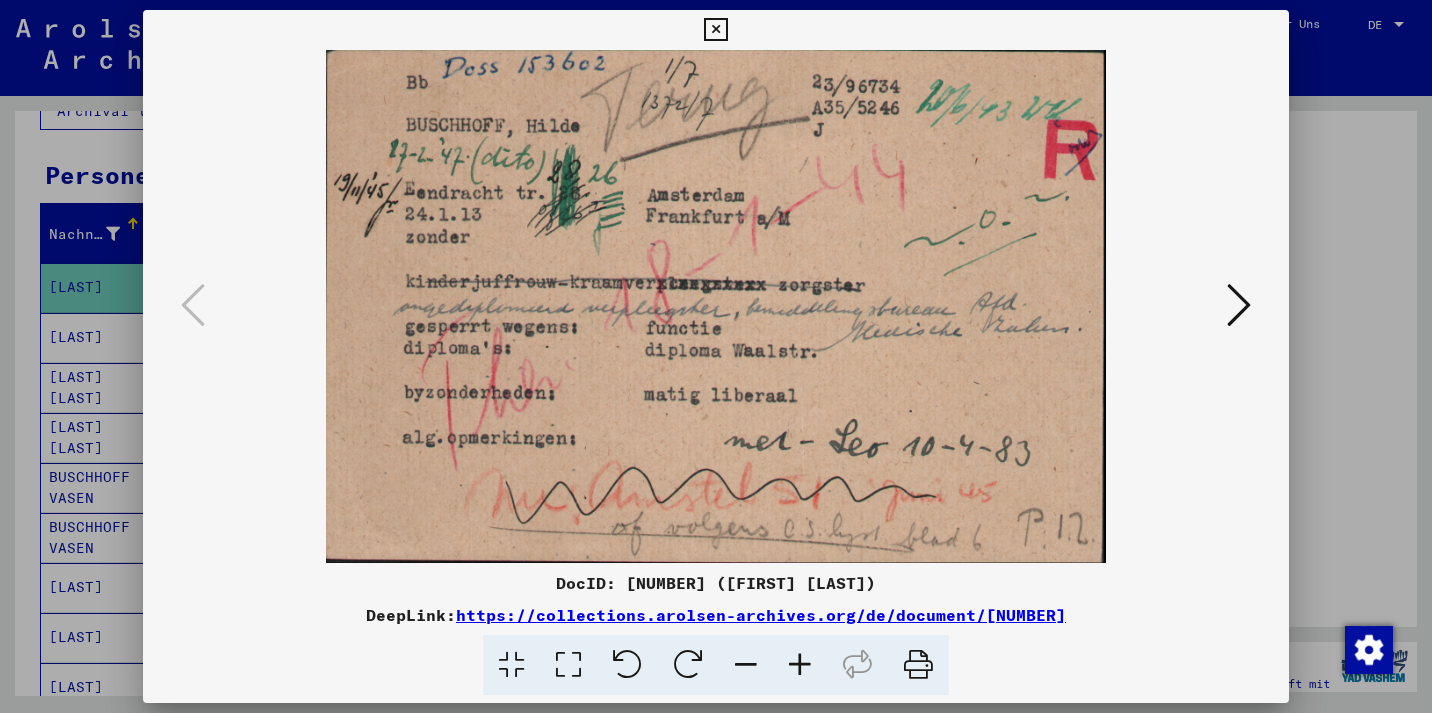 click at bounding box center [715, 30] 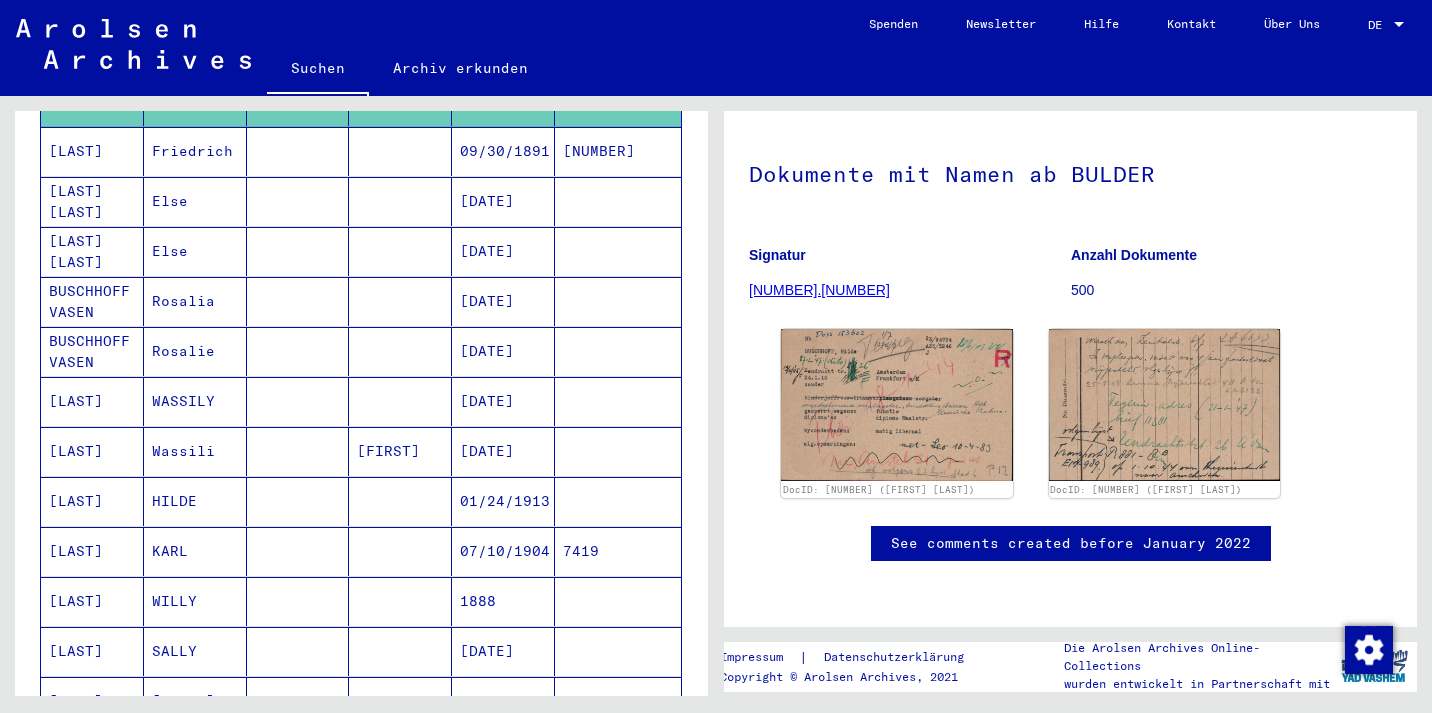 scroll, scrollTop: 350, scrollLeft: 0, axis: vertical 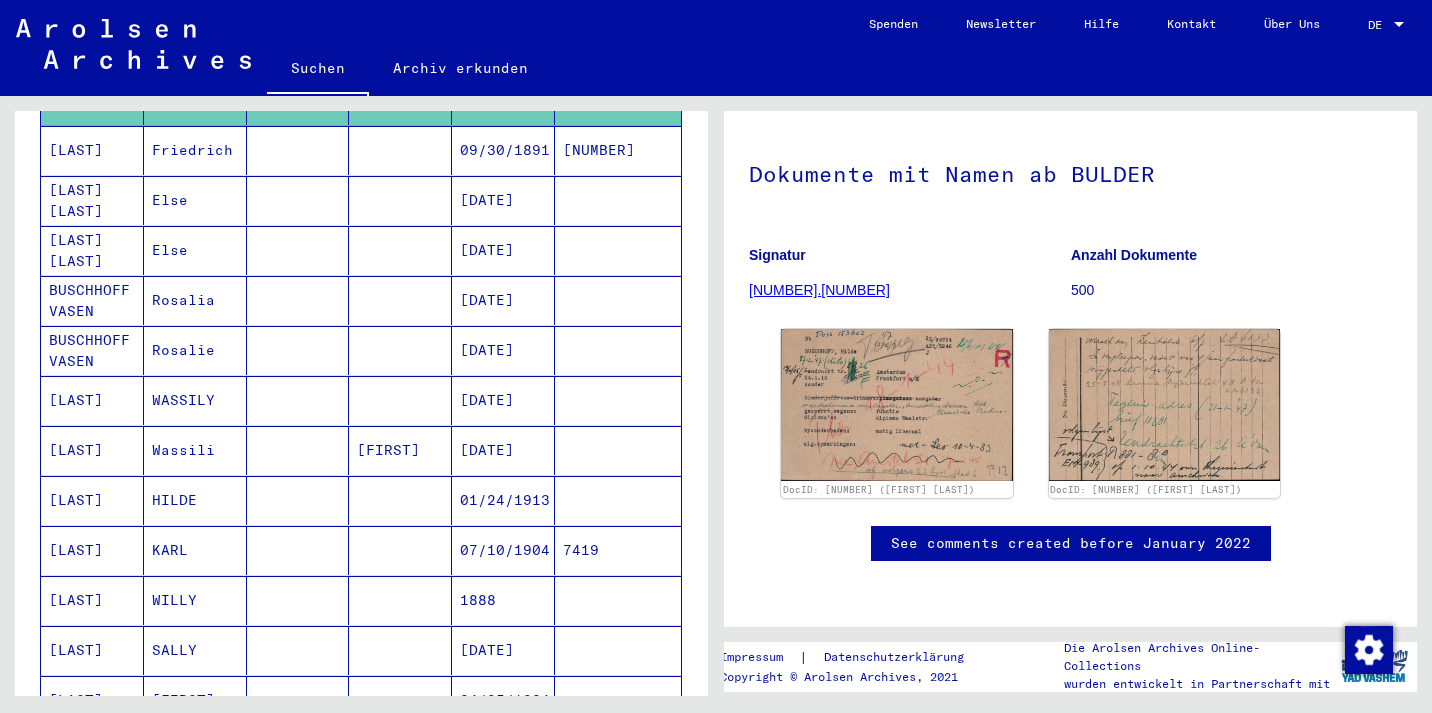 click on "[LAST]" at bounding box center [92, 550] 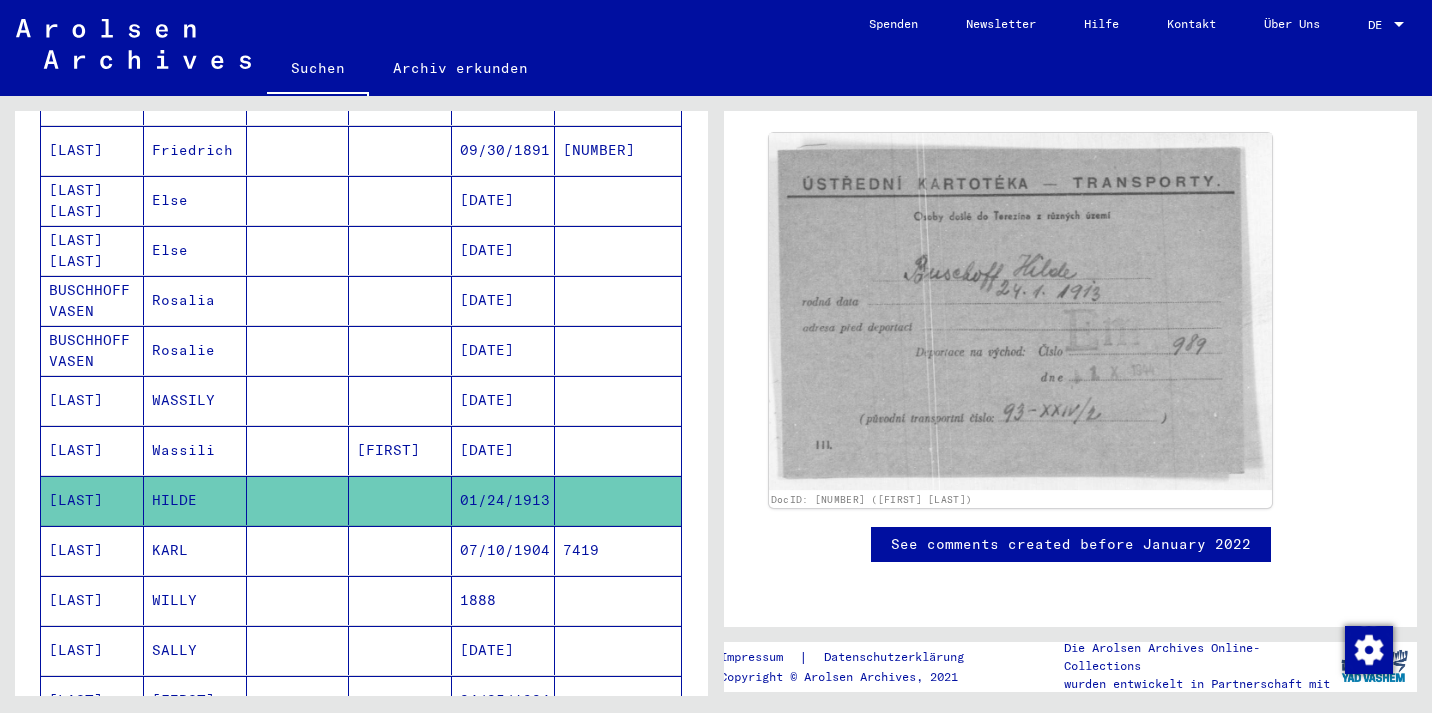 scroll, scrollTop: 243, scrollLeft: 0, axis: vertical 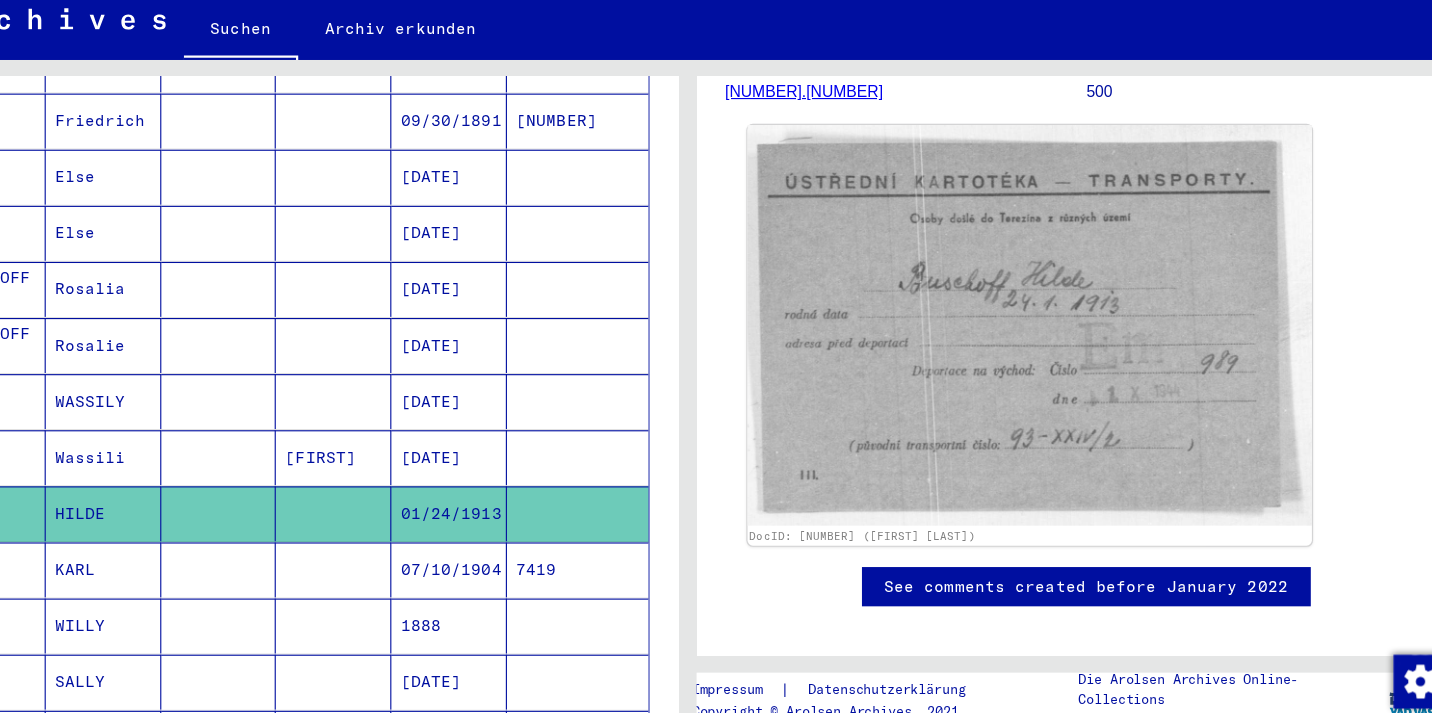 click 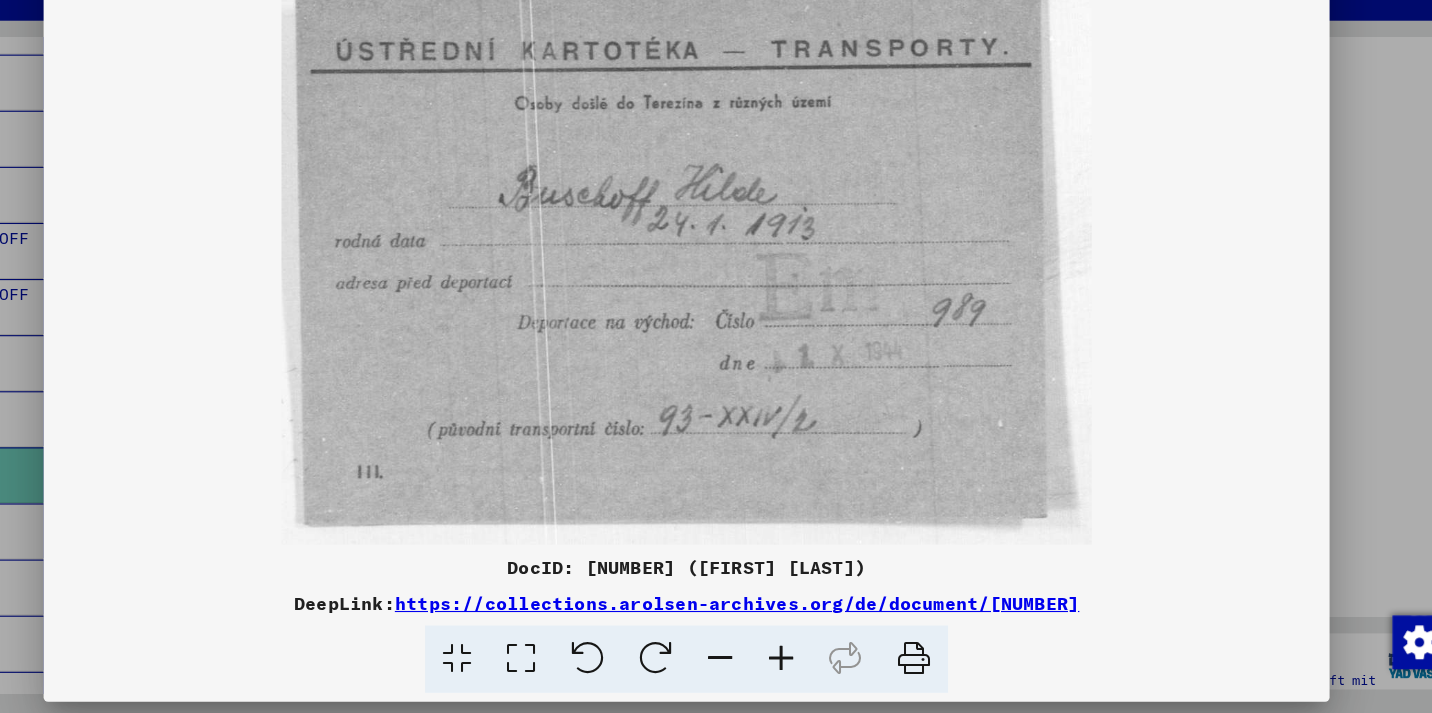 click on "DocID: [NUMBER] ([FIRST] [LAST])" at bounding box center (716, 583) 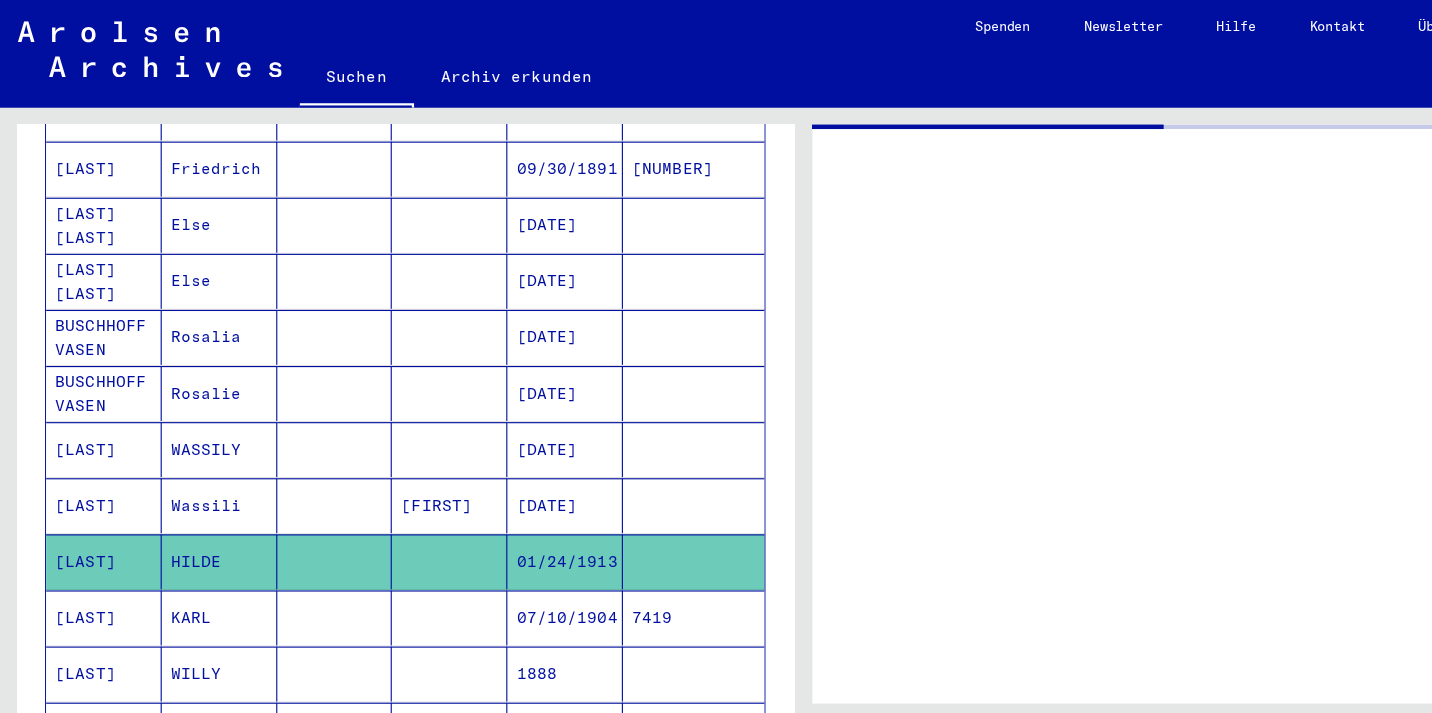 scroll, scrollTop: 0, scrollLeft: 0, axis: both 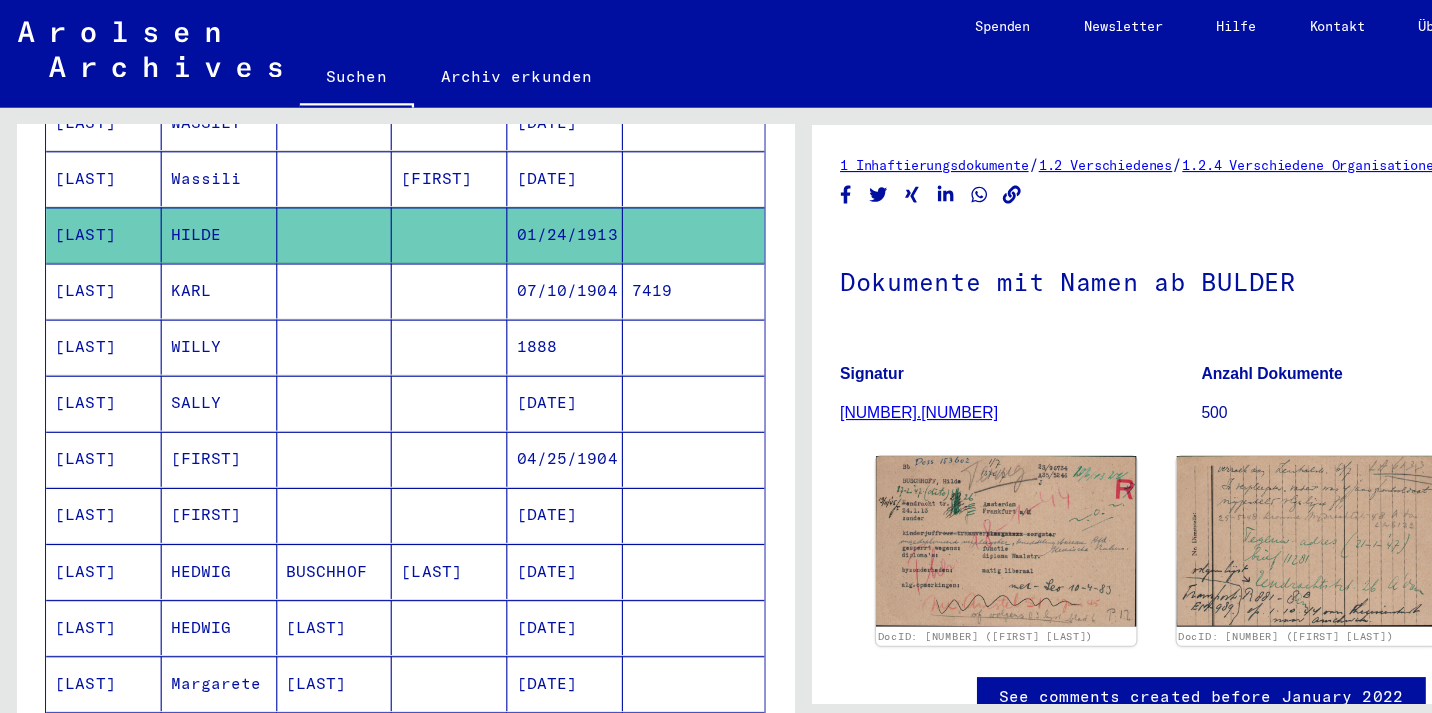 click on "[LAST]" at bounding box center [92, 409] 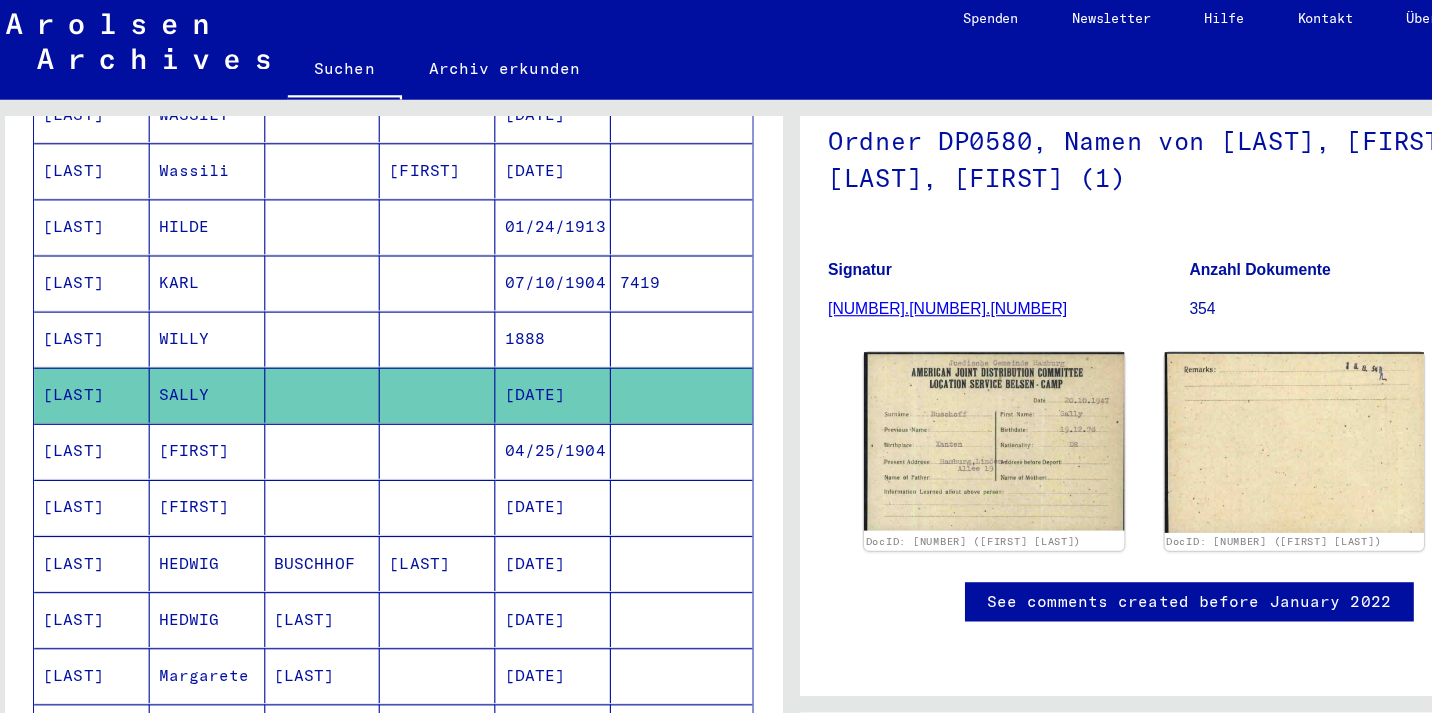 scroll, scrollTop: 240, scrollLeft: 0, axis: vertical 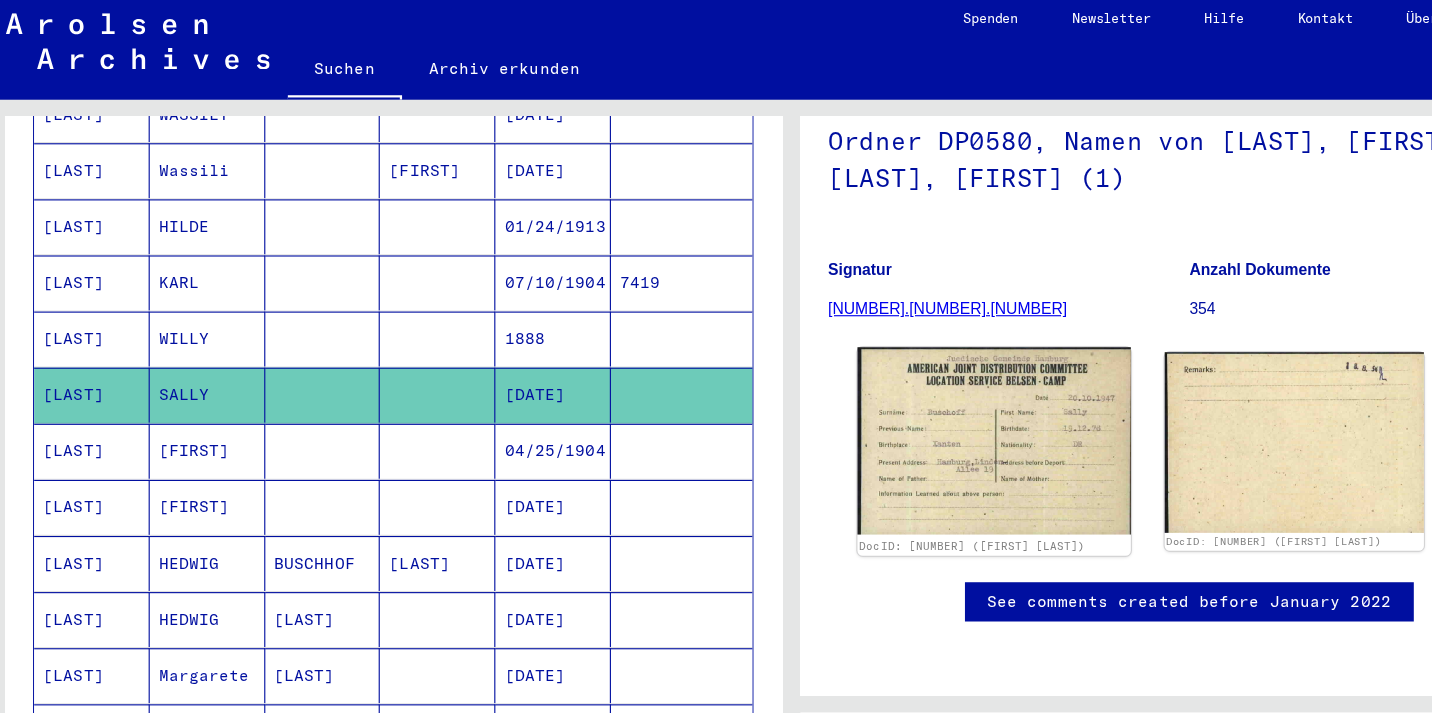 click 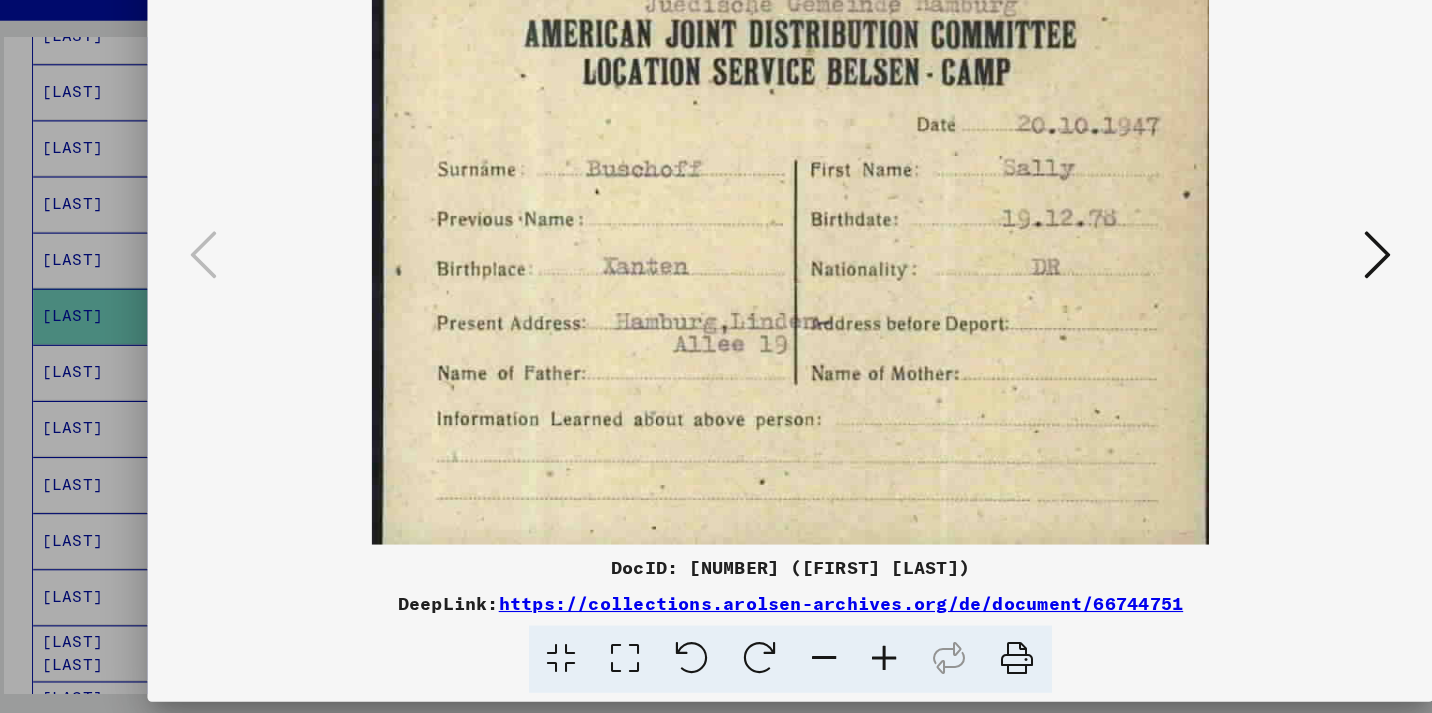 click at bounding box center [1239, 305] 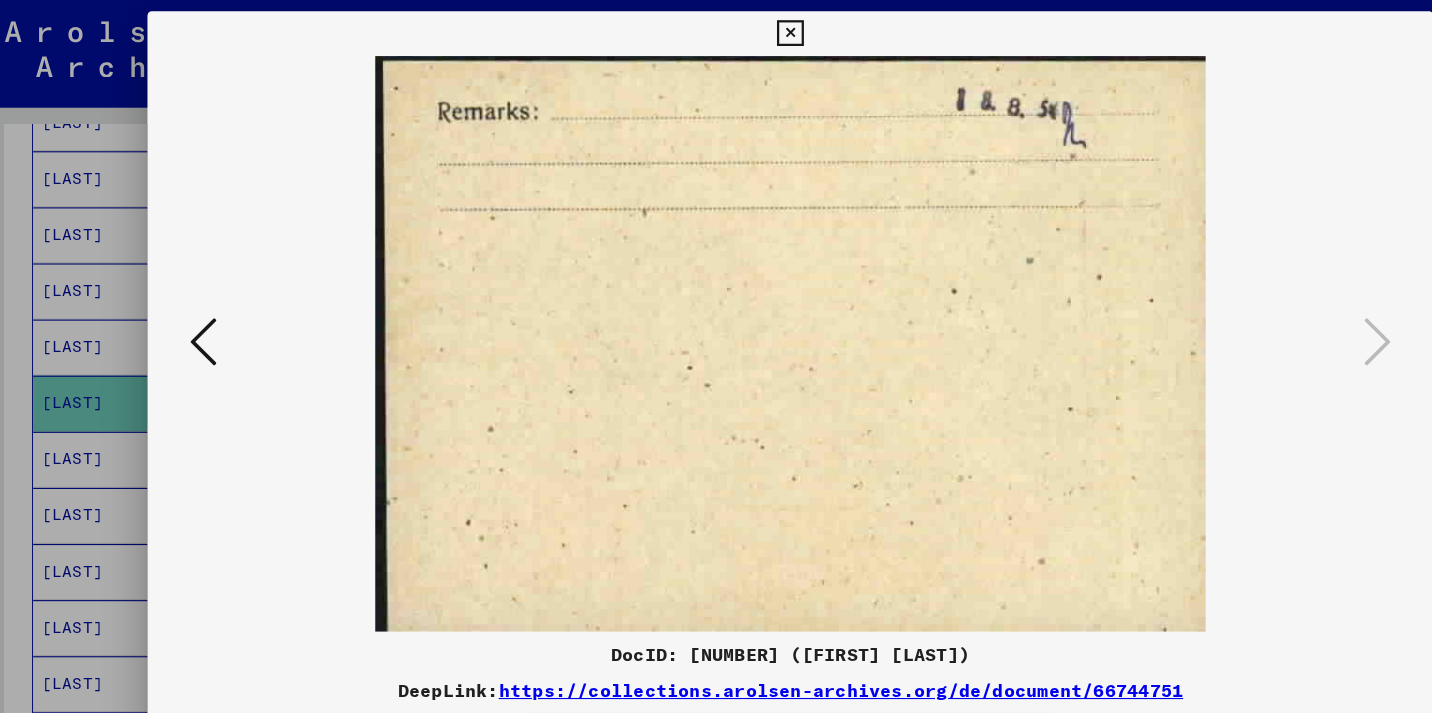 click at bounding box center (193, 305) 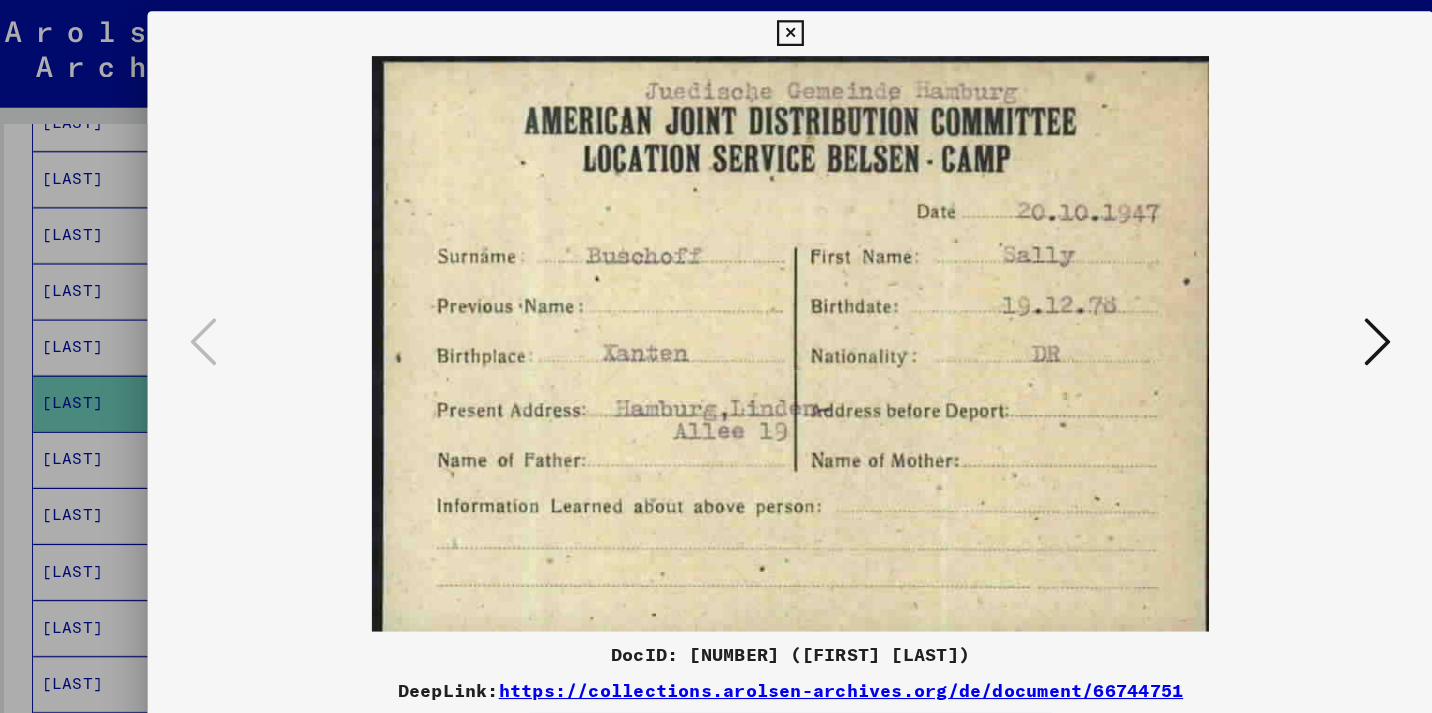 click at bounding box center (715, 30) 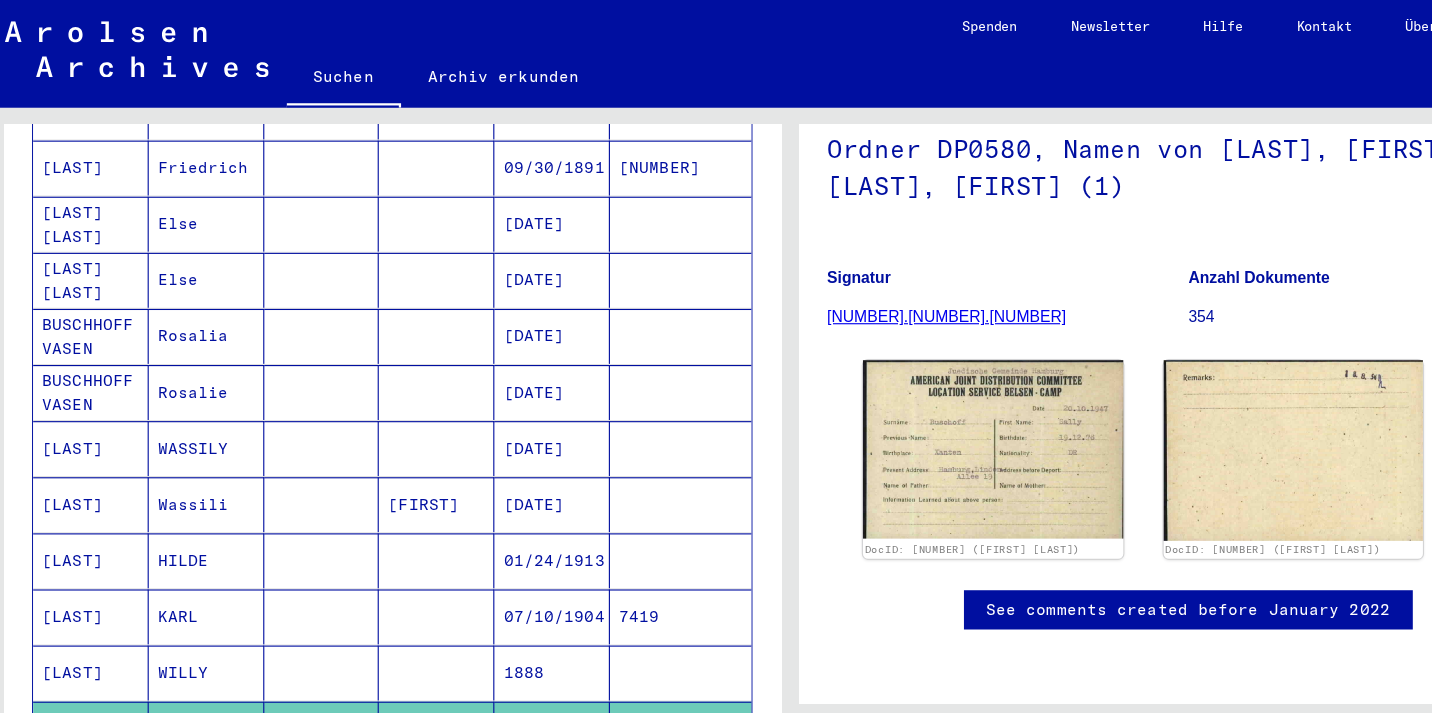 scroll, scrollTop: 349, scrollLeft: 0, axis: vertical 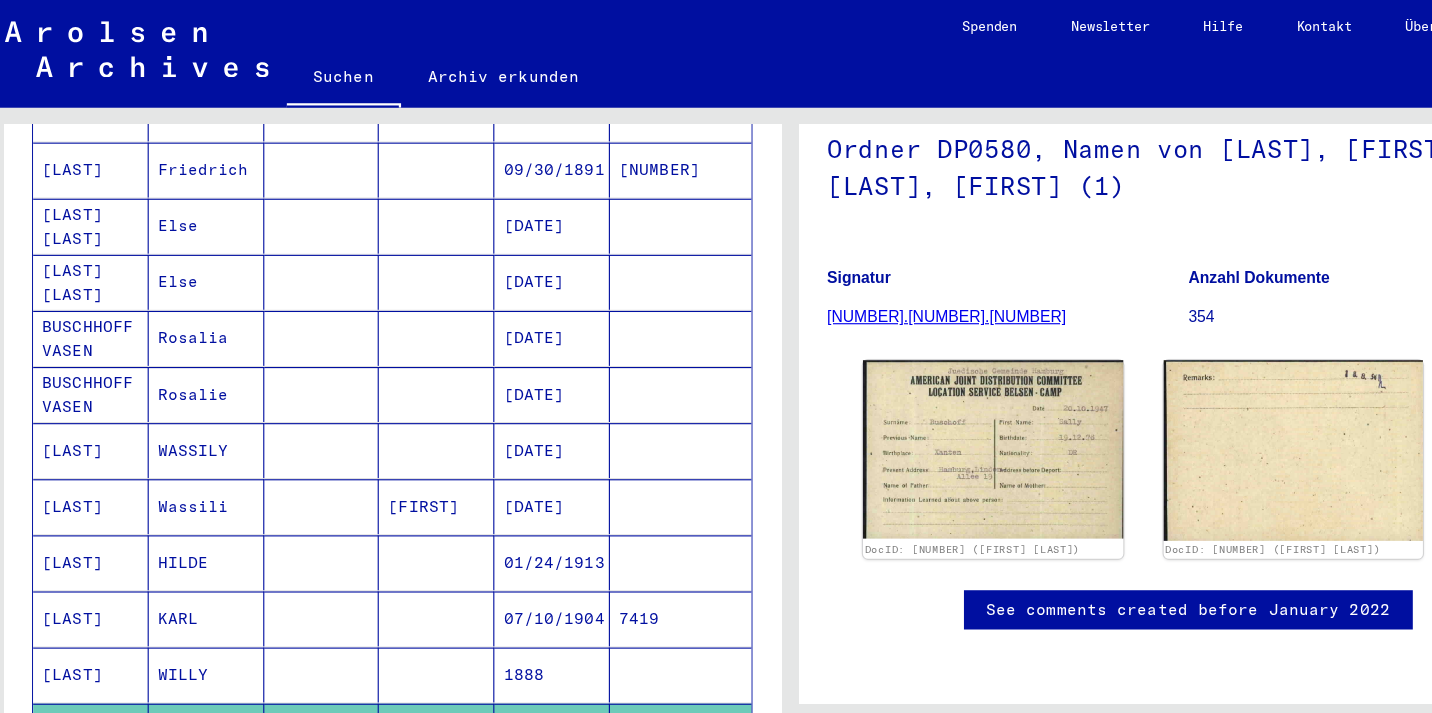 click on "[LAST] [LAST]" at bounding box center (92, 301) 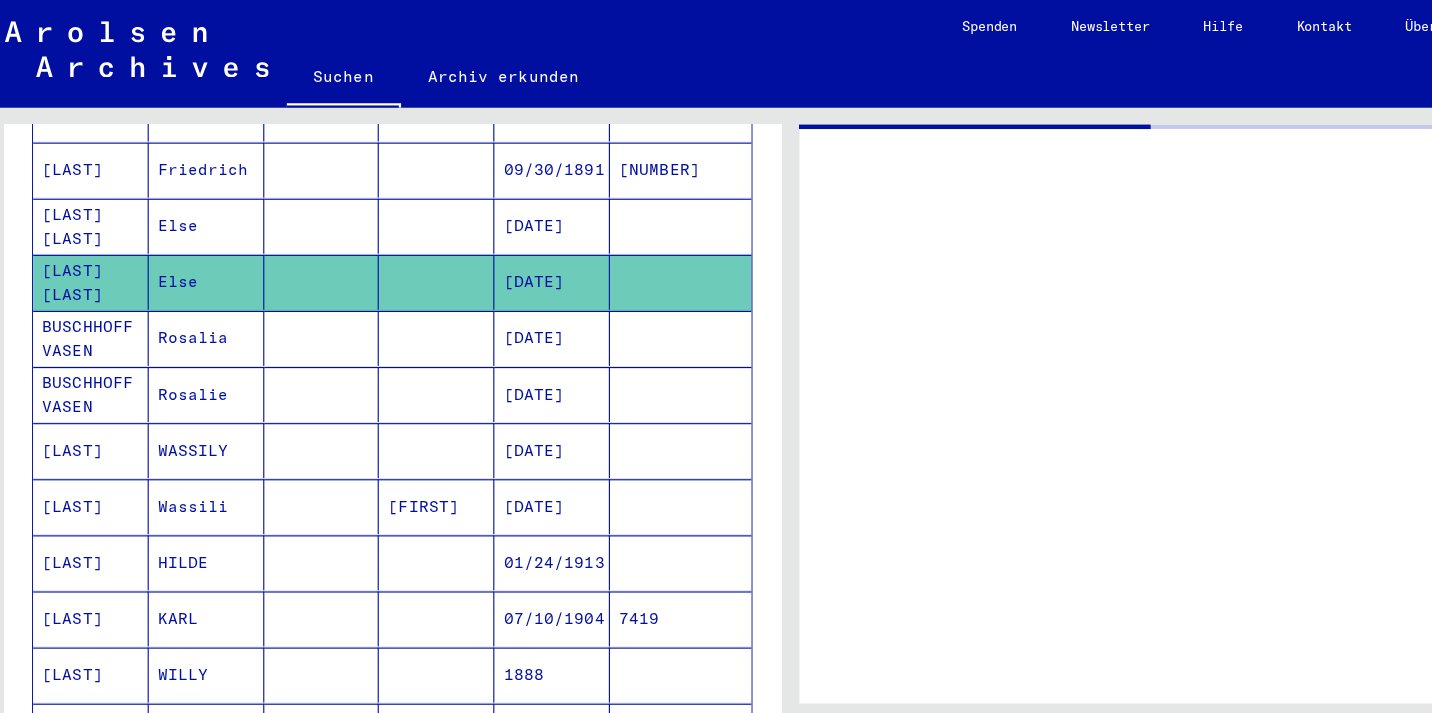 scroll, scrollTop: 0, scrollLeft: 0, axis: both 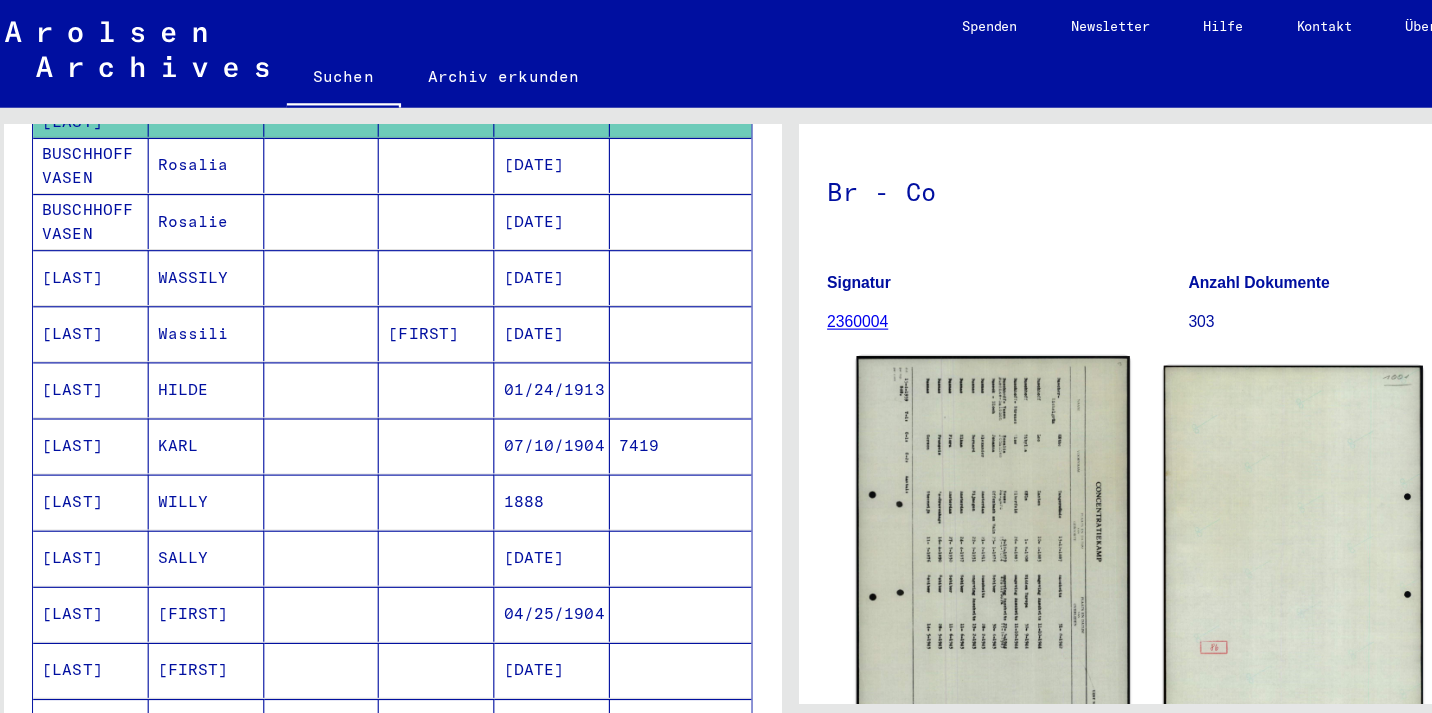 click 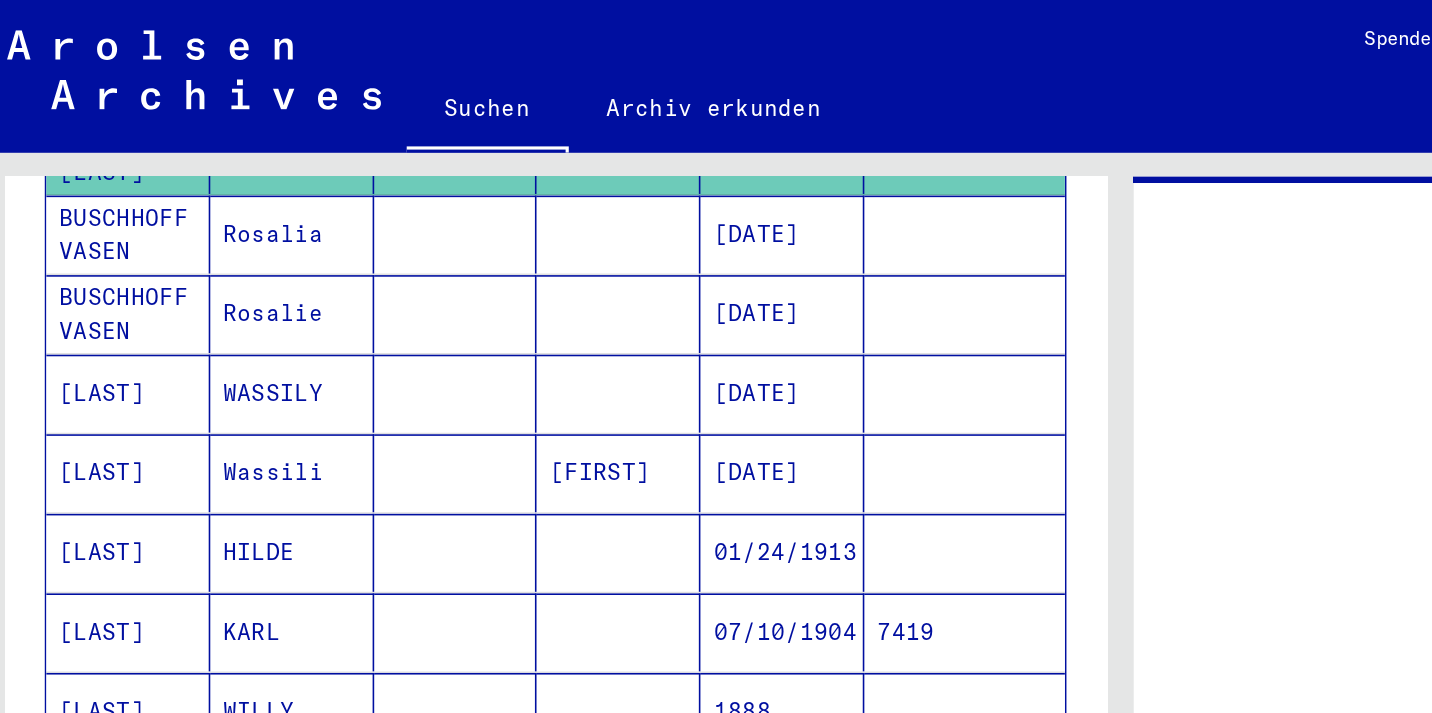 scroll, scrollTop: 0, scrollLeft: 0, axis: both 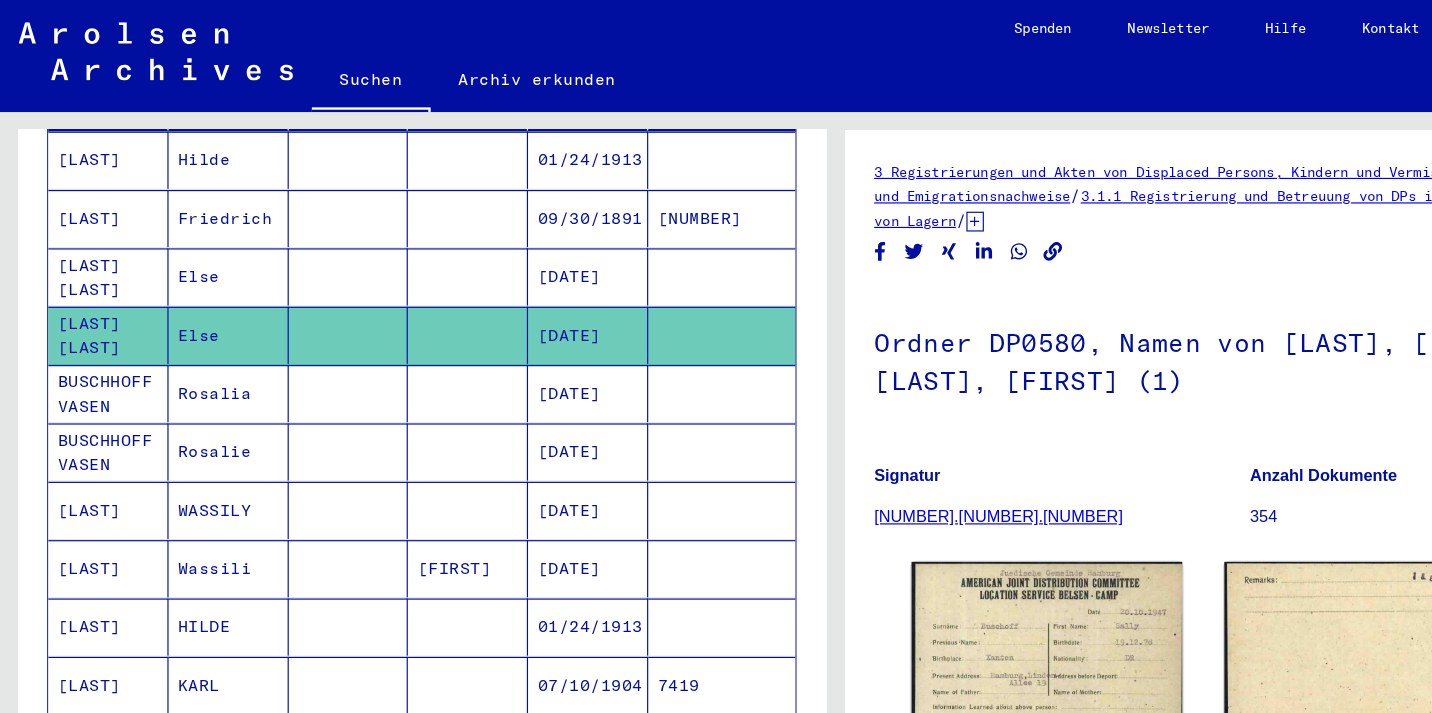 click on "[LAST] [LAST]" at bounding box center [92, 287] 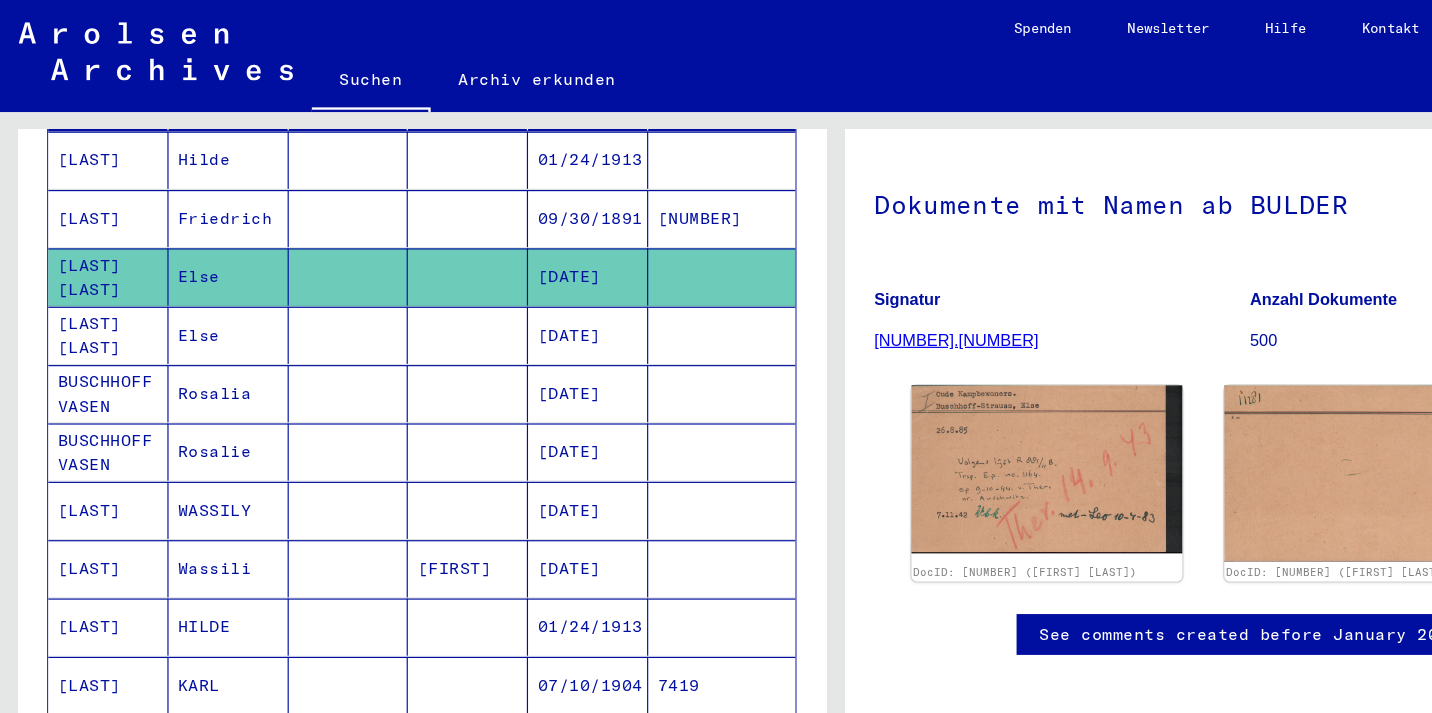 scroll, scrollTop: 89, scrollLeft: 0, axis: vertical 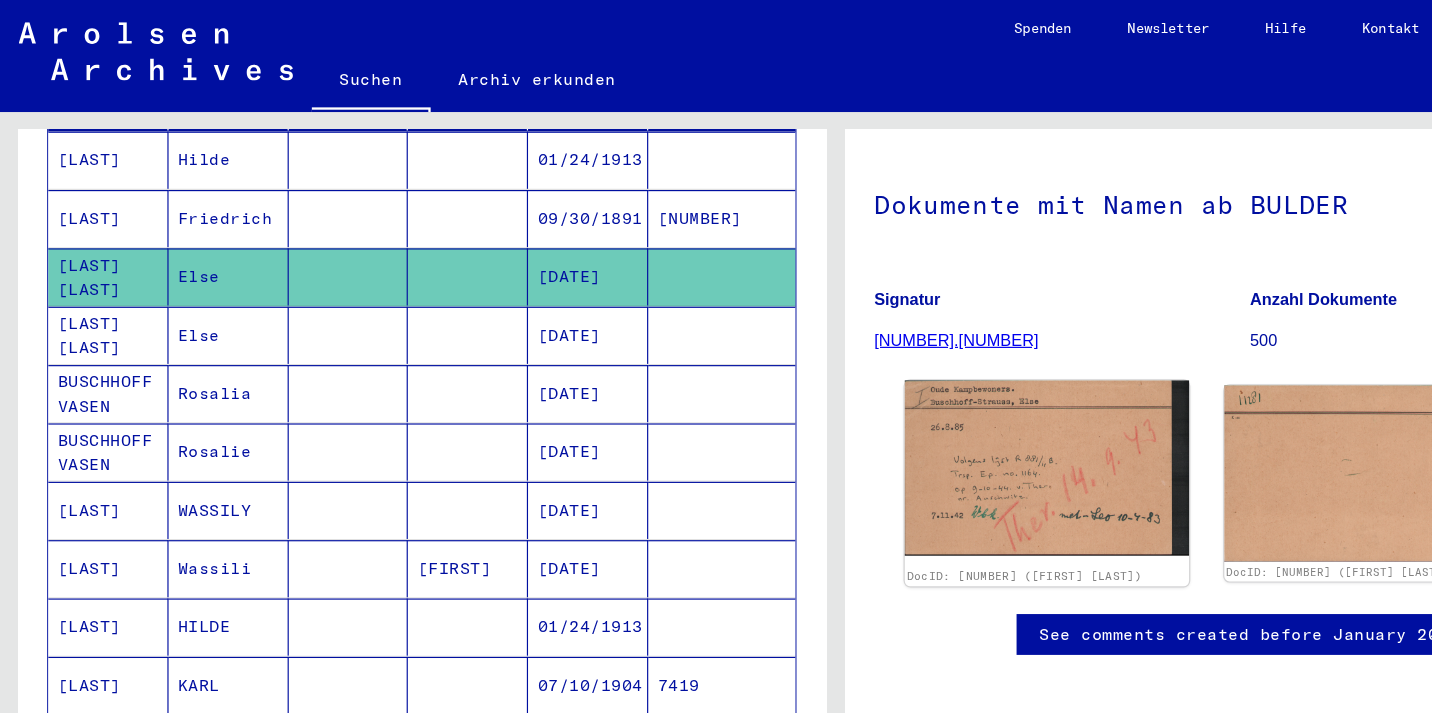 click 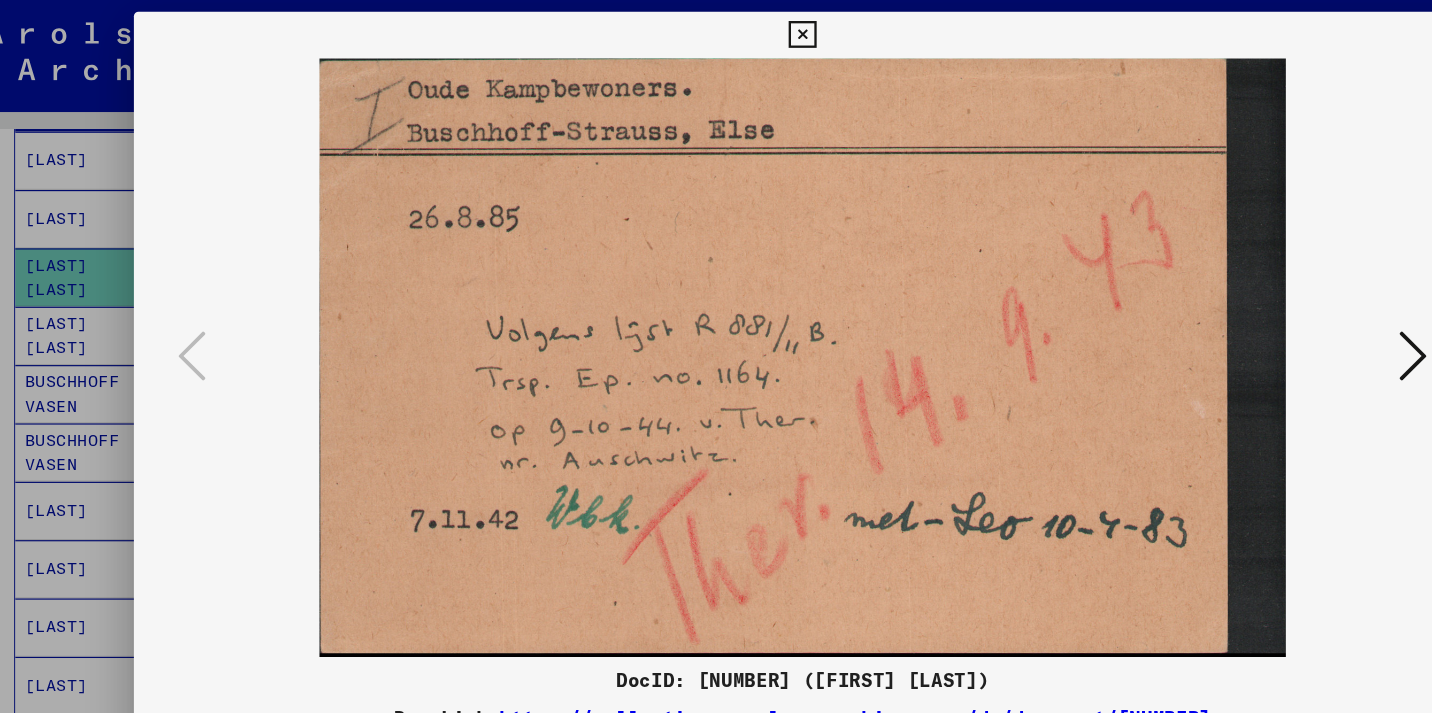 click at bounding box center (1239, 305) 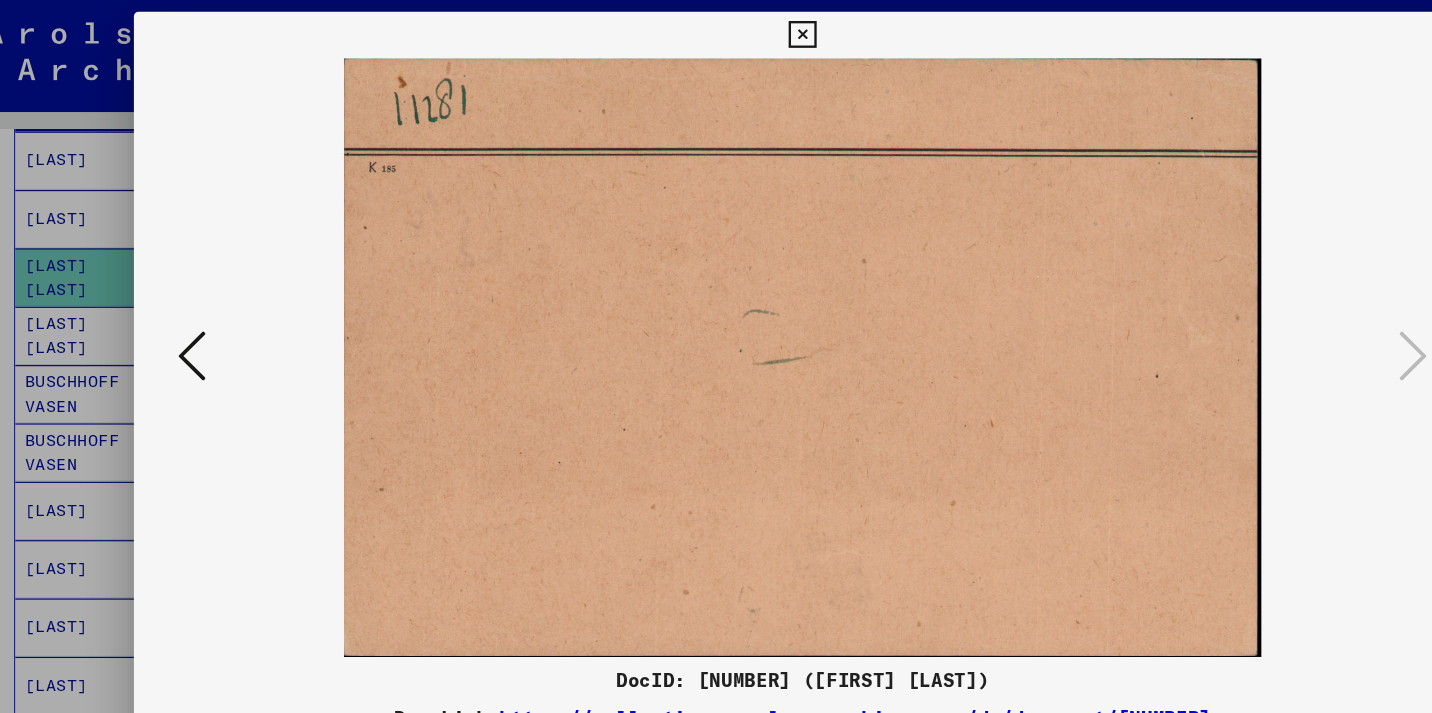 click at bounding box center [193, 305] 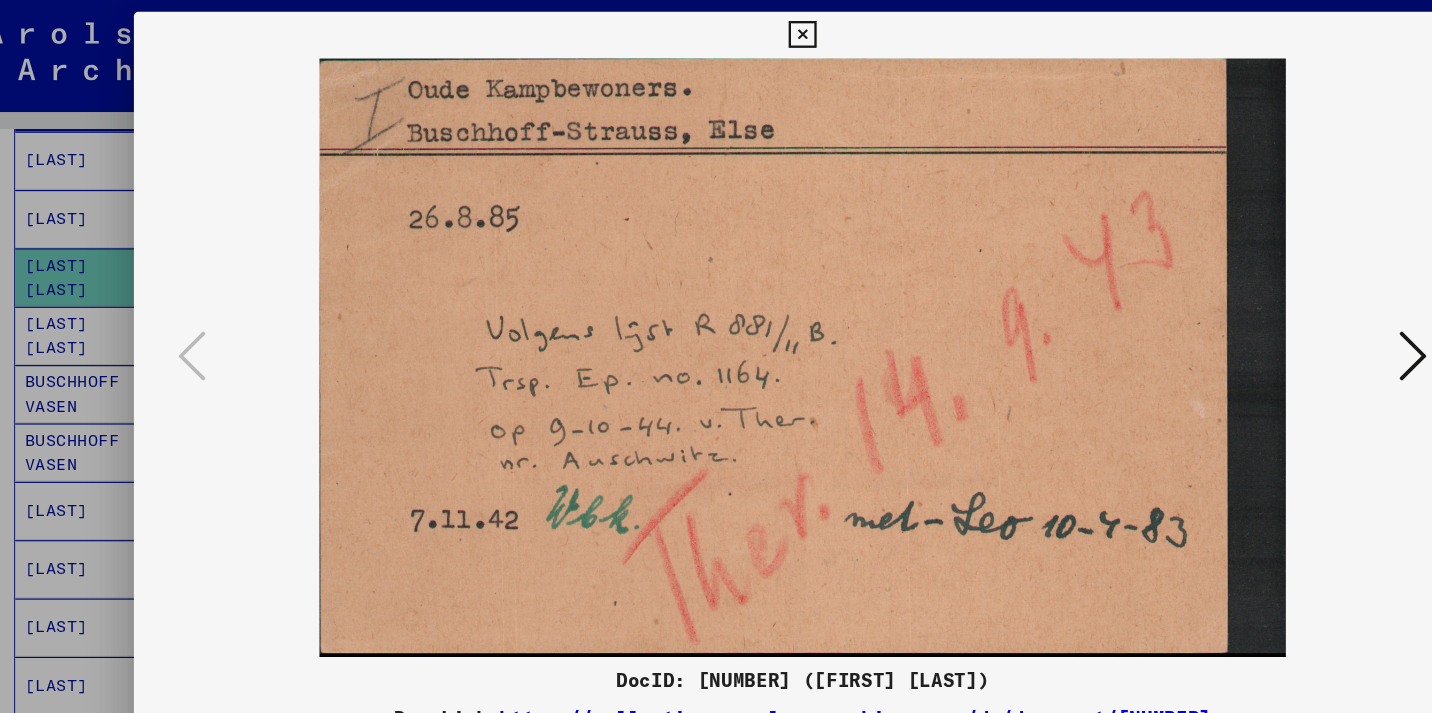 click at bounding box center (716, 356) 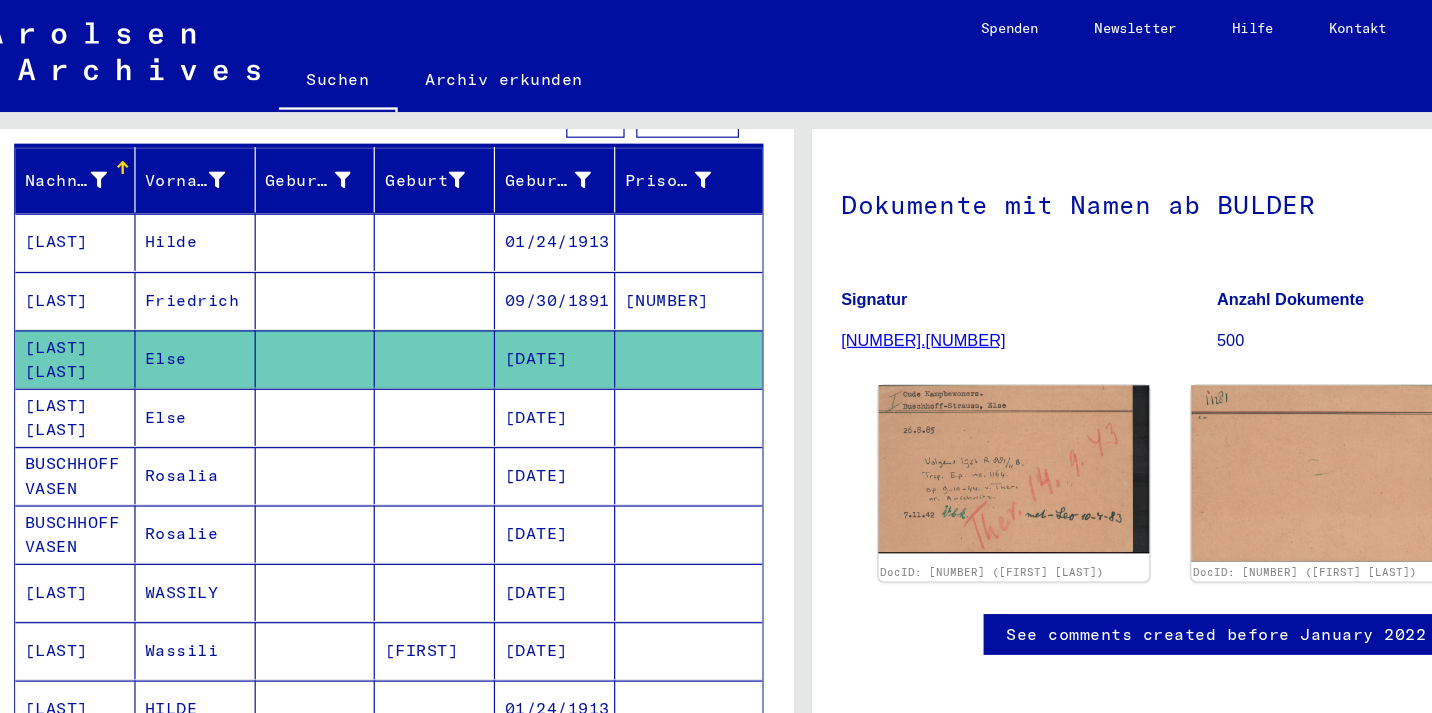 scroll, scrollTop: 222, scrollLeft: 0, axis: vertical 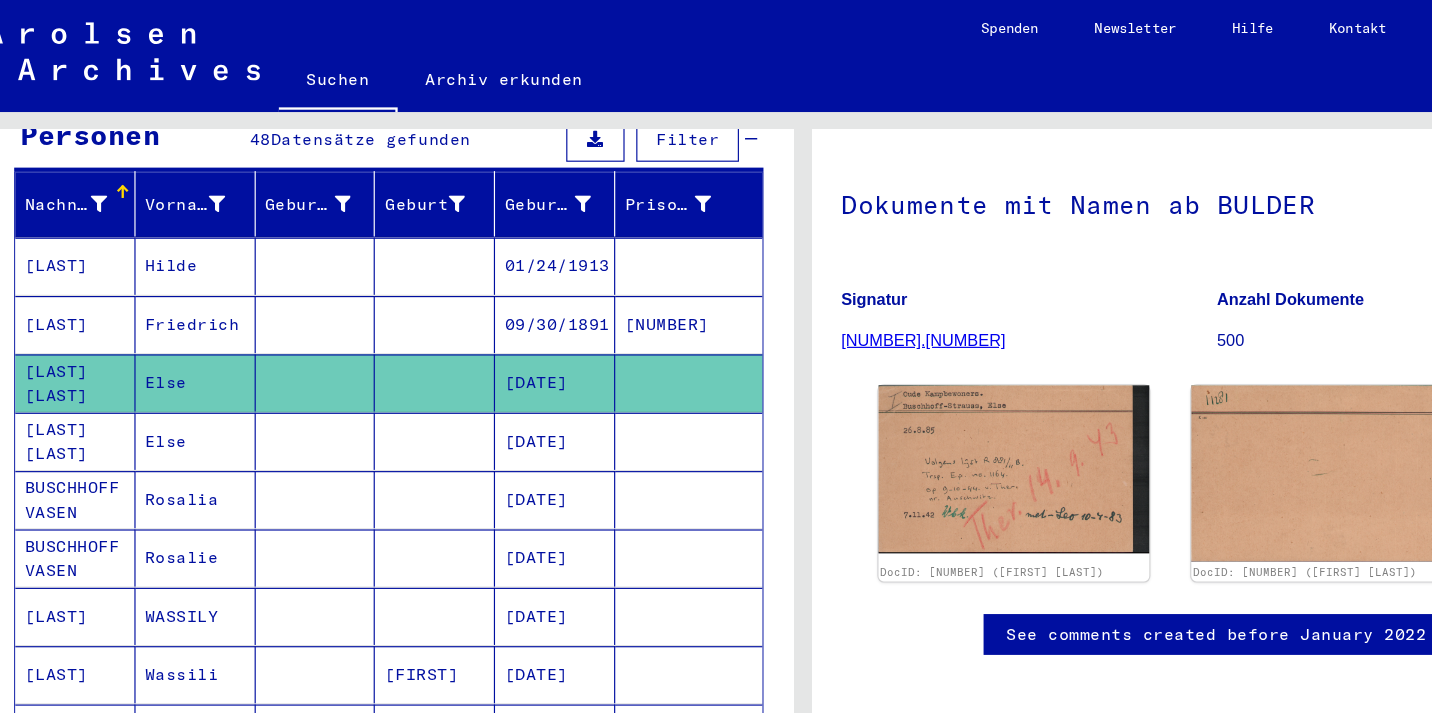 click on "[LAST]" at bounding box center [92, 278] 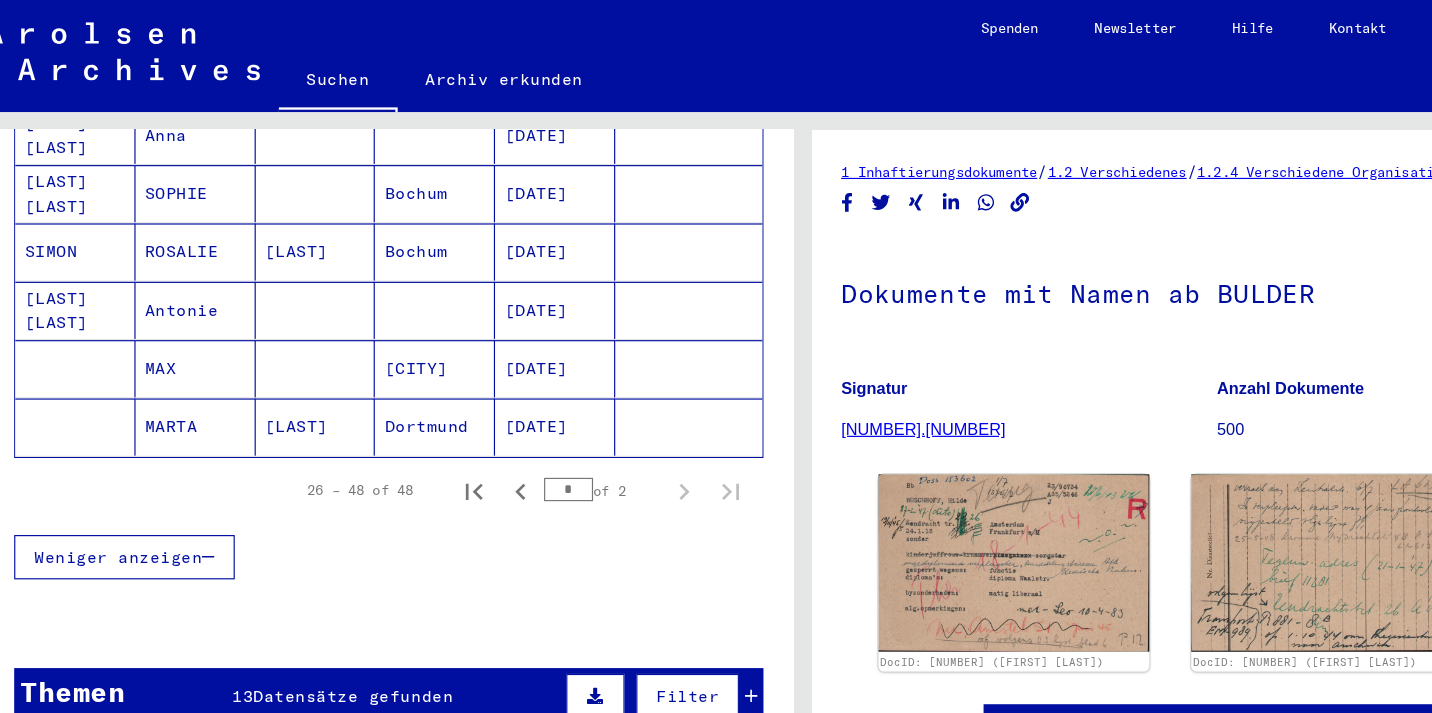 scroll, scrollTop: 1192, scrollLeft: 0, axis: vertical 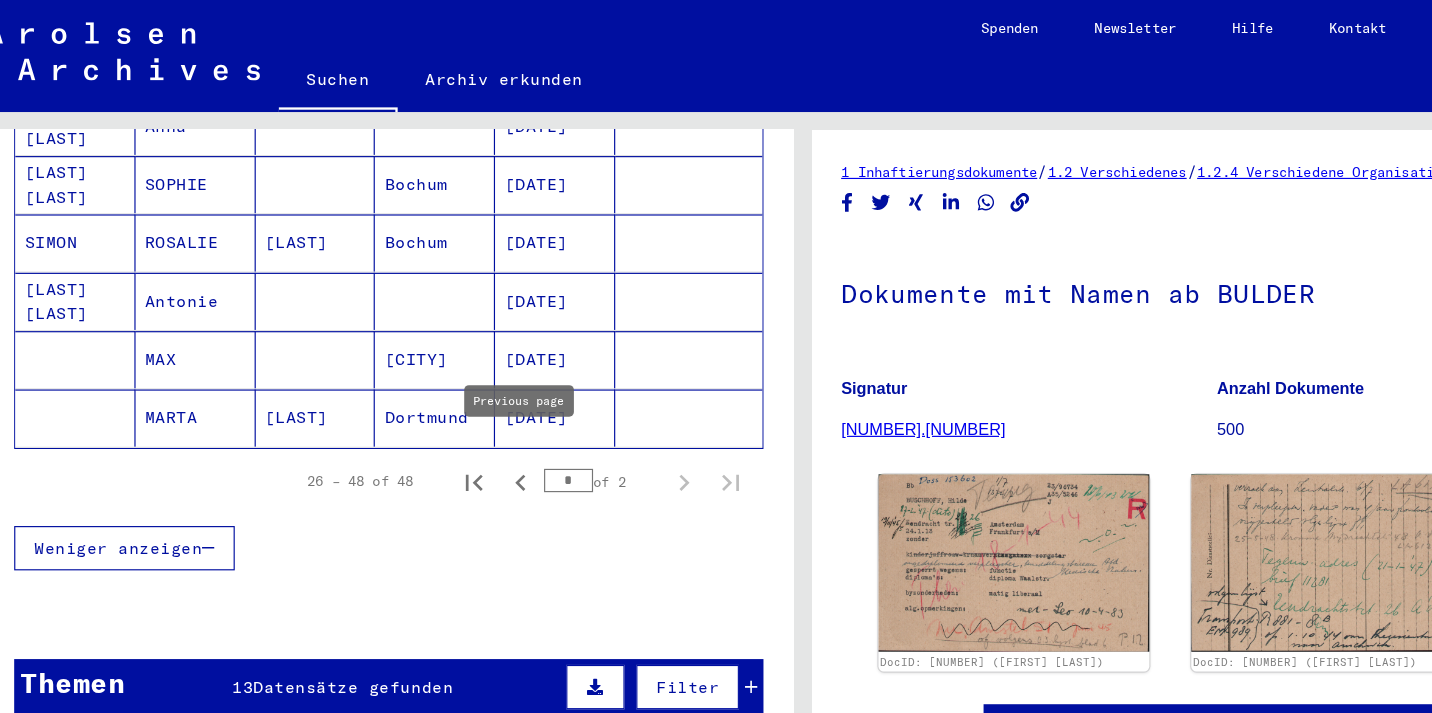 click 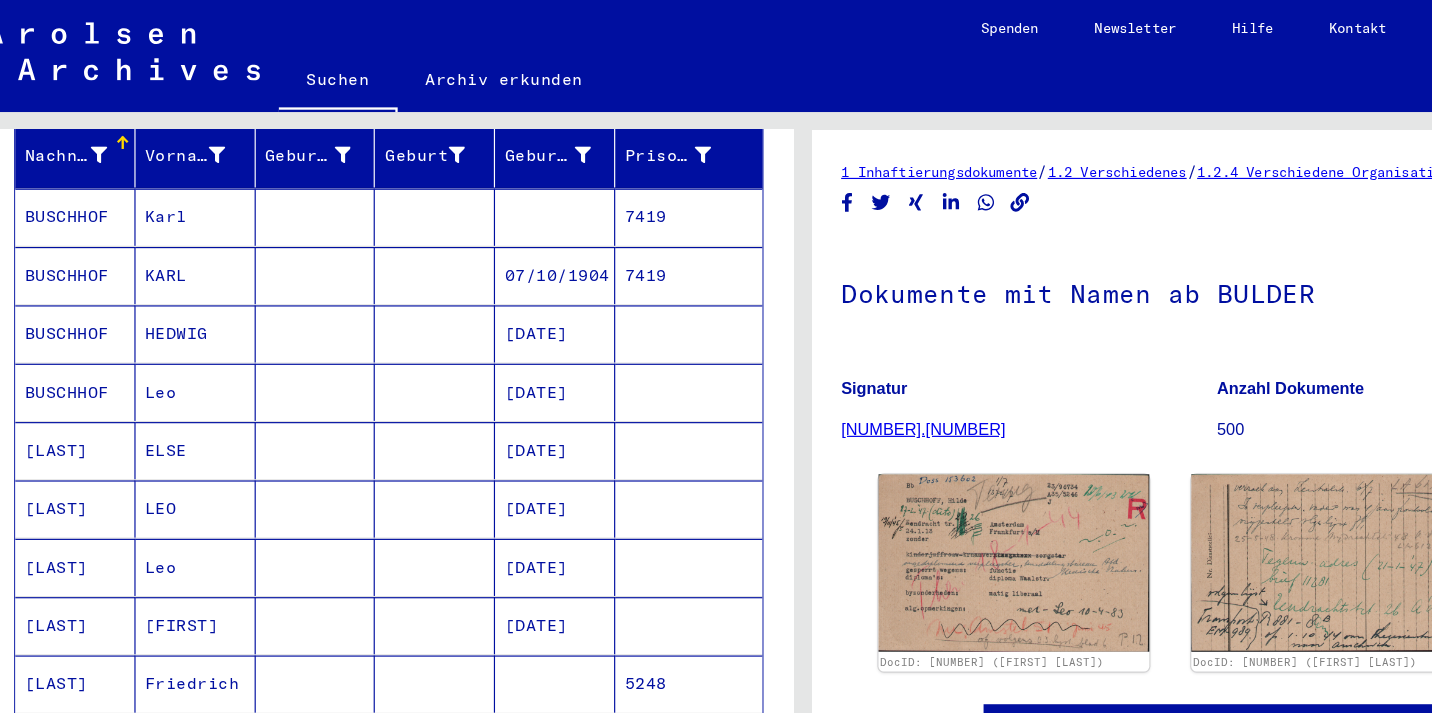 scroll, scrollTop: 274, scrollLeft: 0, axis: vertical 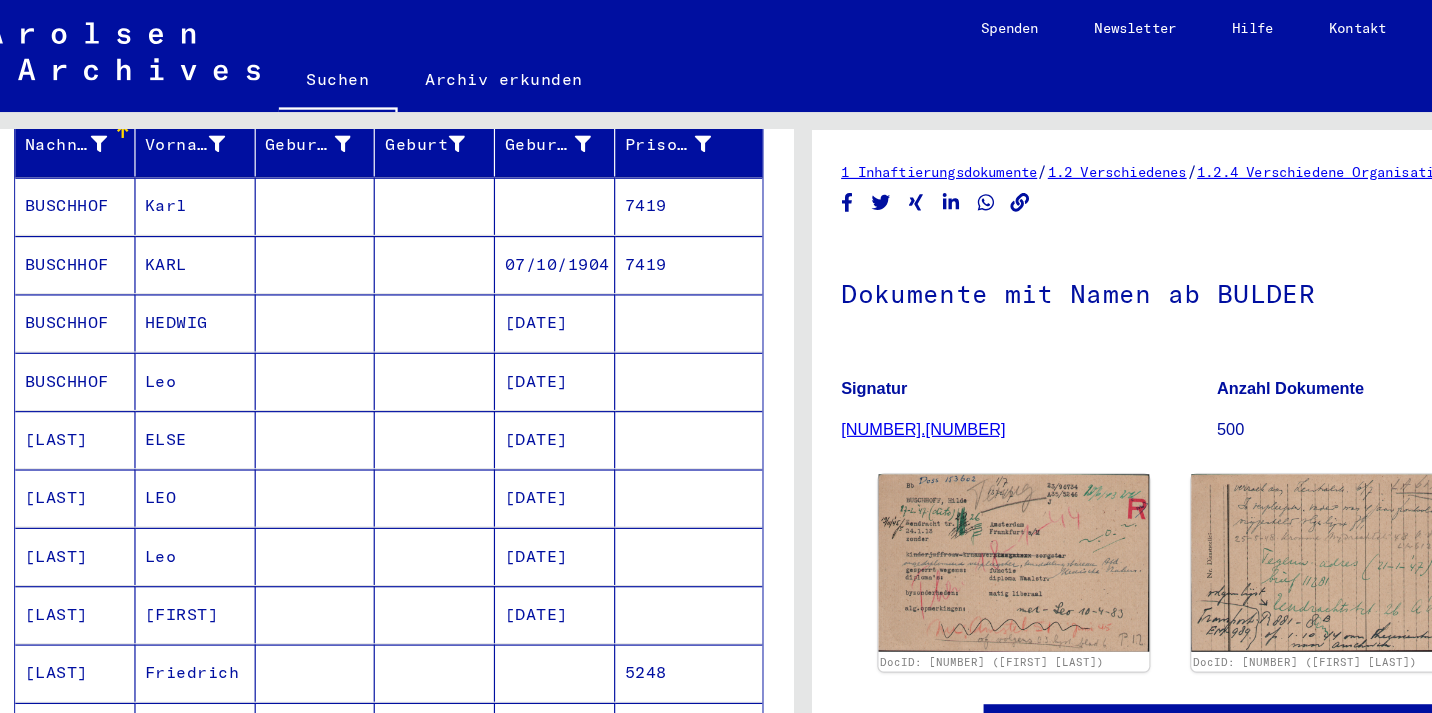 click on "BUSCHHOF" at bounding box center [92, 376] 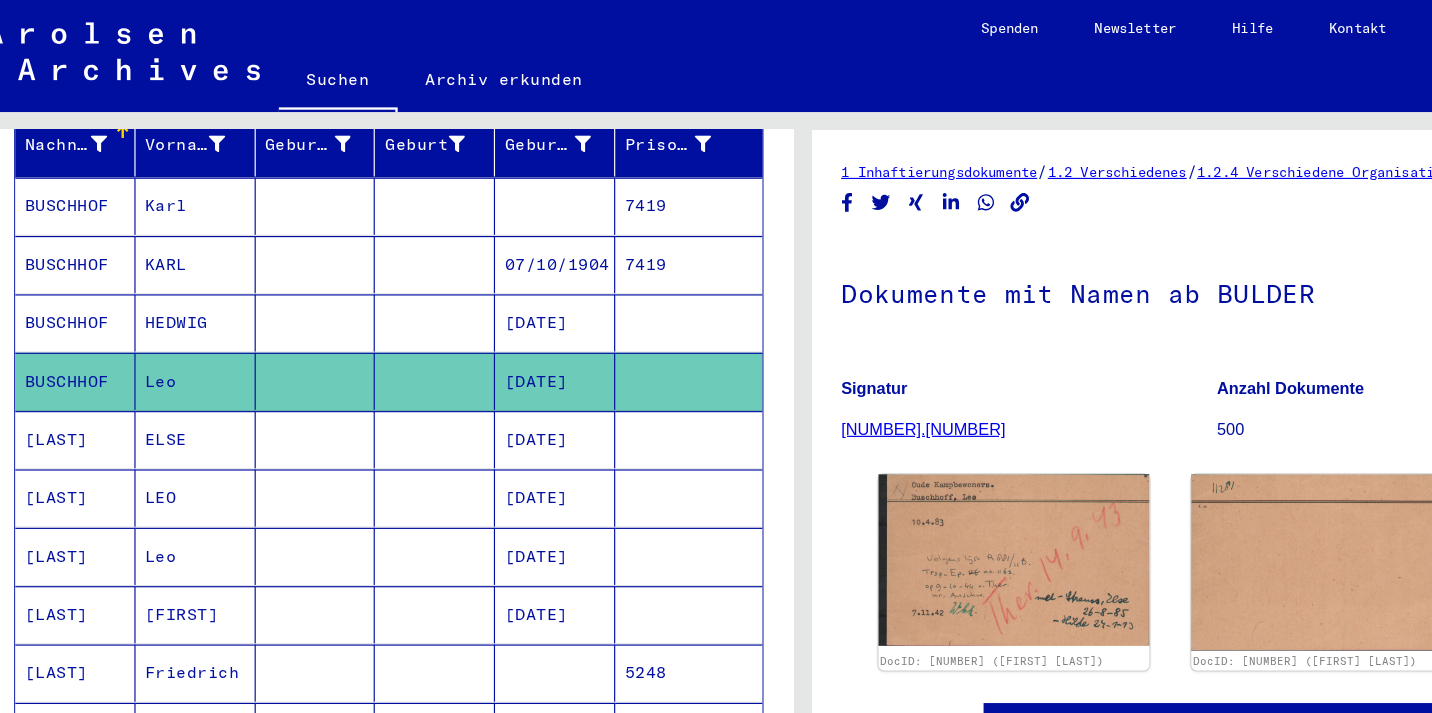 click on "[LAST]" at bounding box center (92, 426) 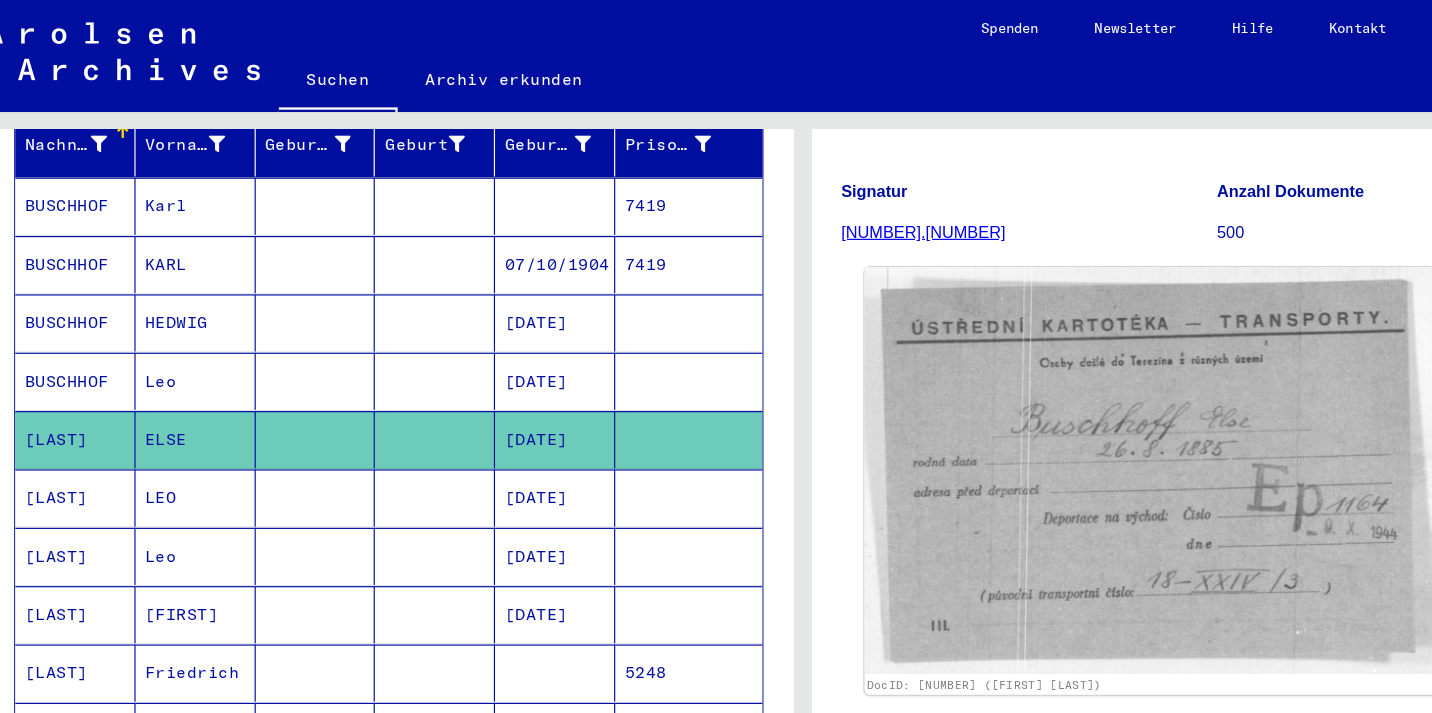 scroll, scrollTop: 170, scrollLeft: 0, axis: vertical 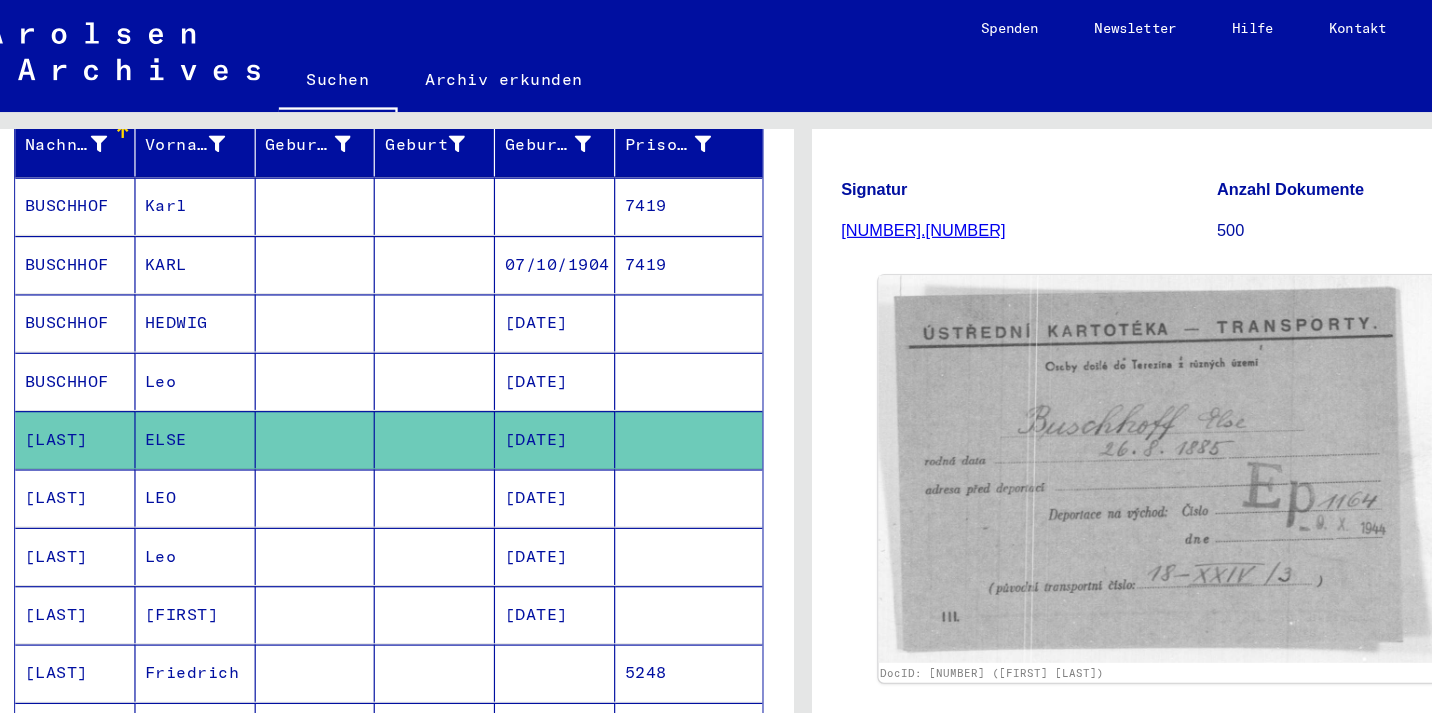 click on "[LAST]" at bounding box center [92, 476] 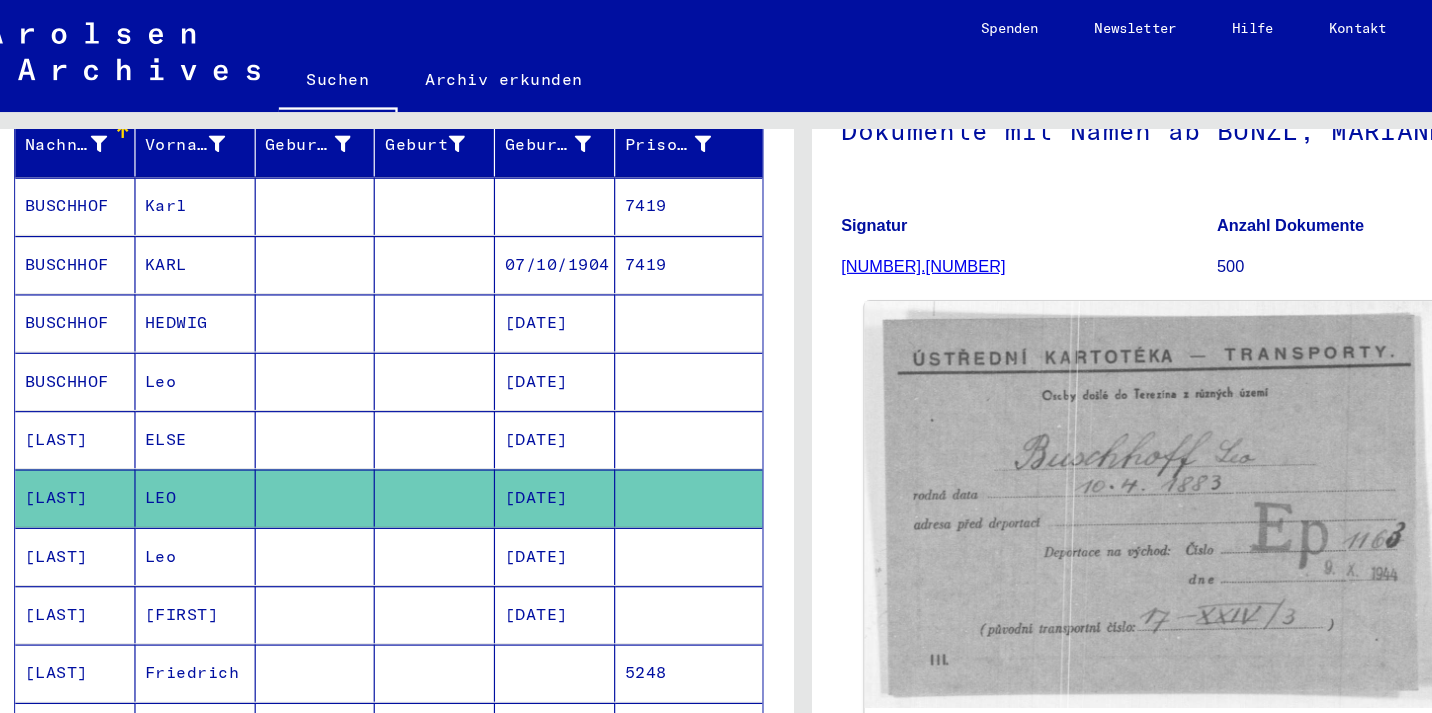 scroll, scrollTop: 142, scrollLeft: 0, axis: vertical 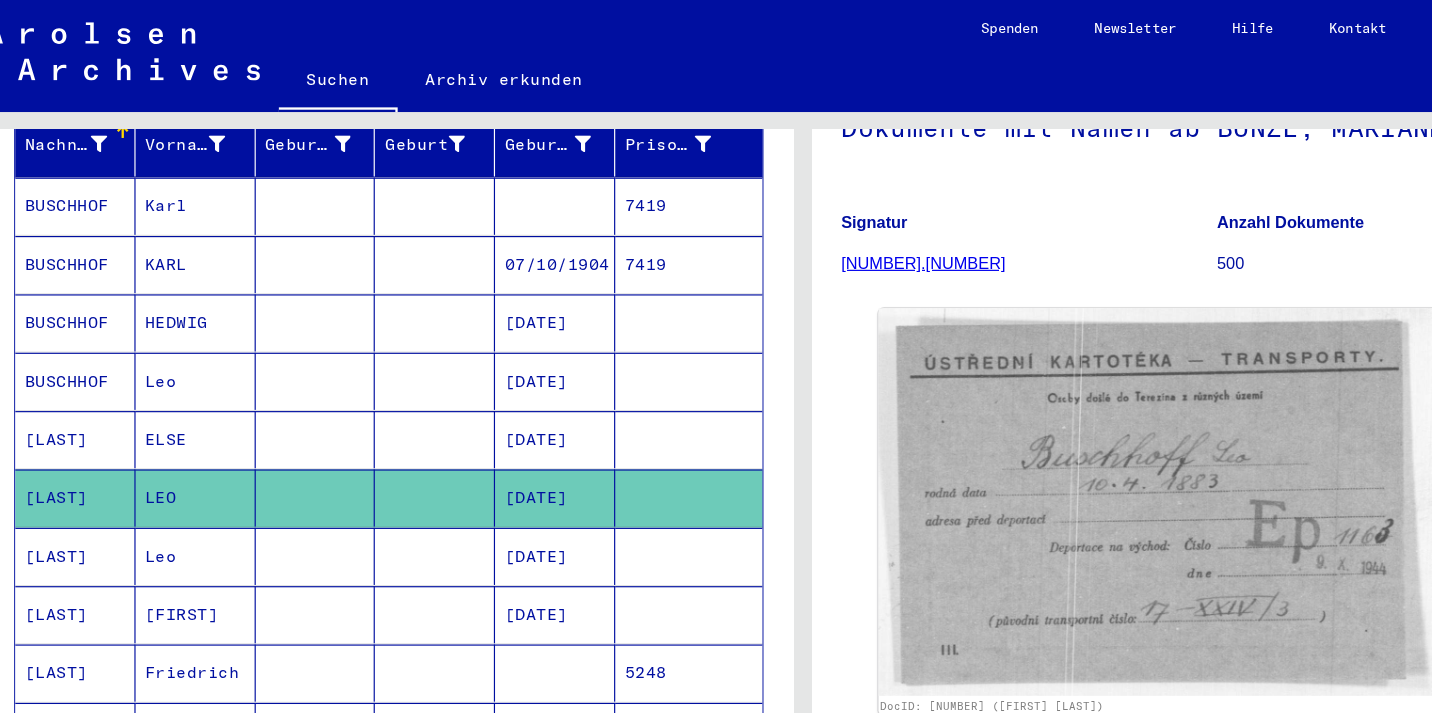 click on "[LAST]" at bounding box center (92, 526) 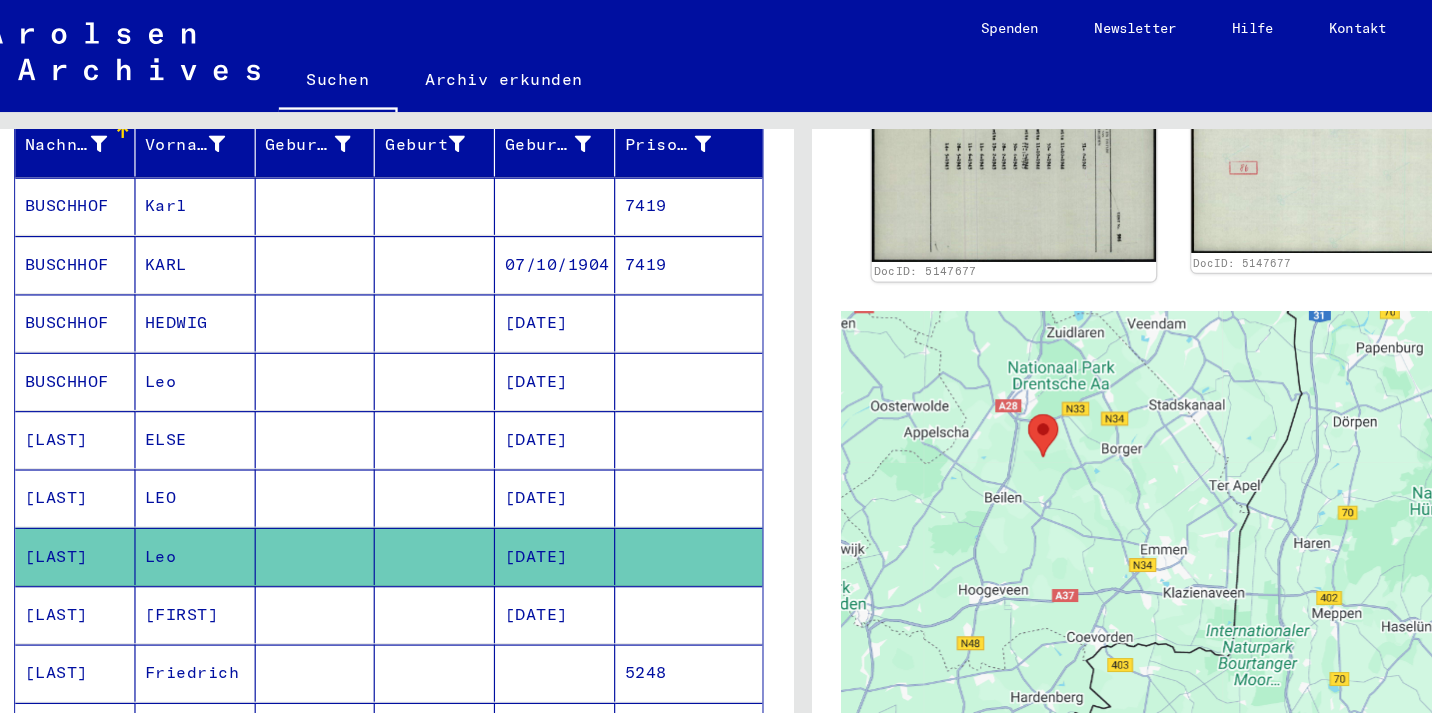 scroll, scrollTop: 537, scrollLeft: 0, axis: vertical 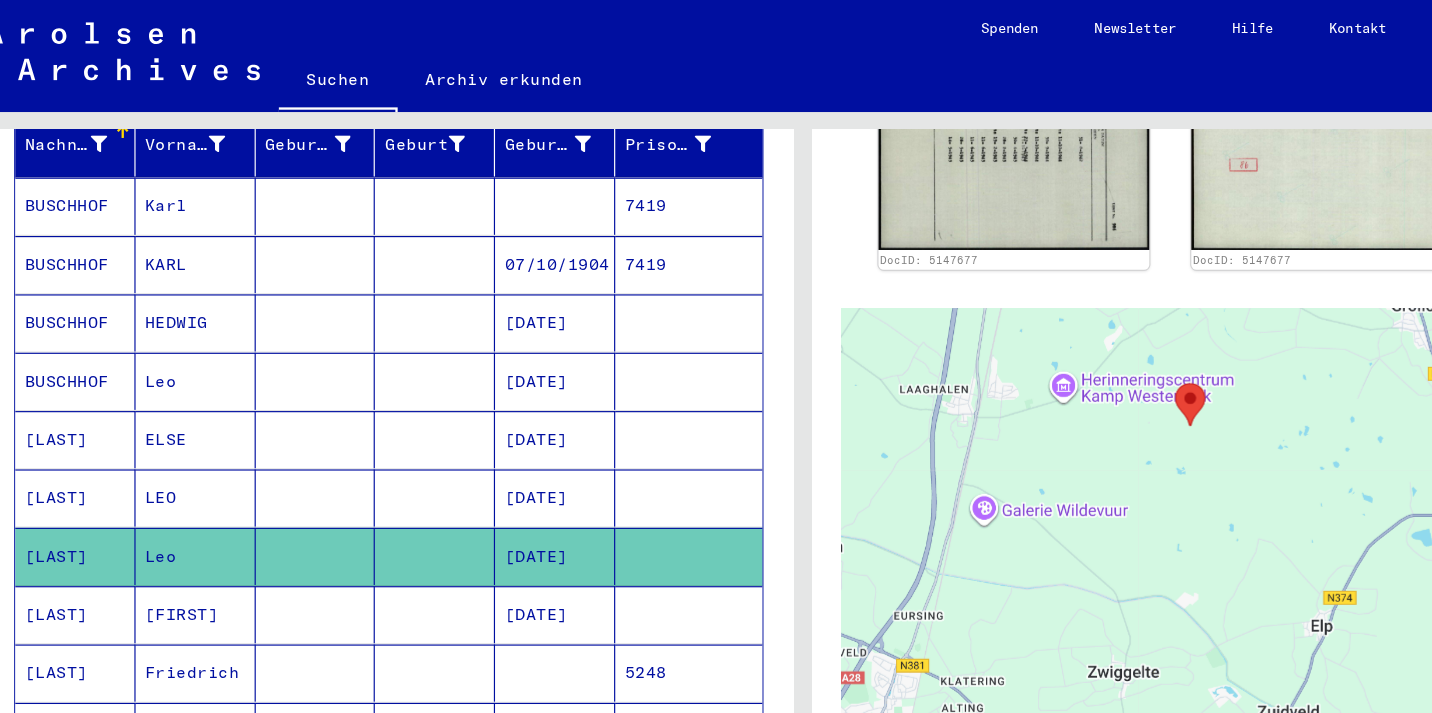 drag, startPoint x: 1149, startPoint y: 376, endPoint x: 944, endPoint y: 493, distance: 236.03813 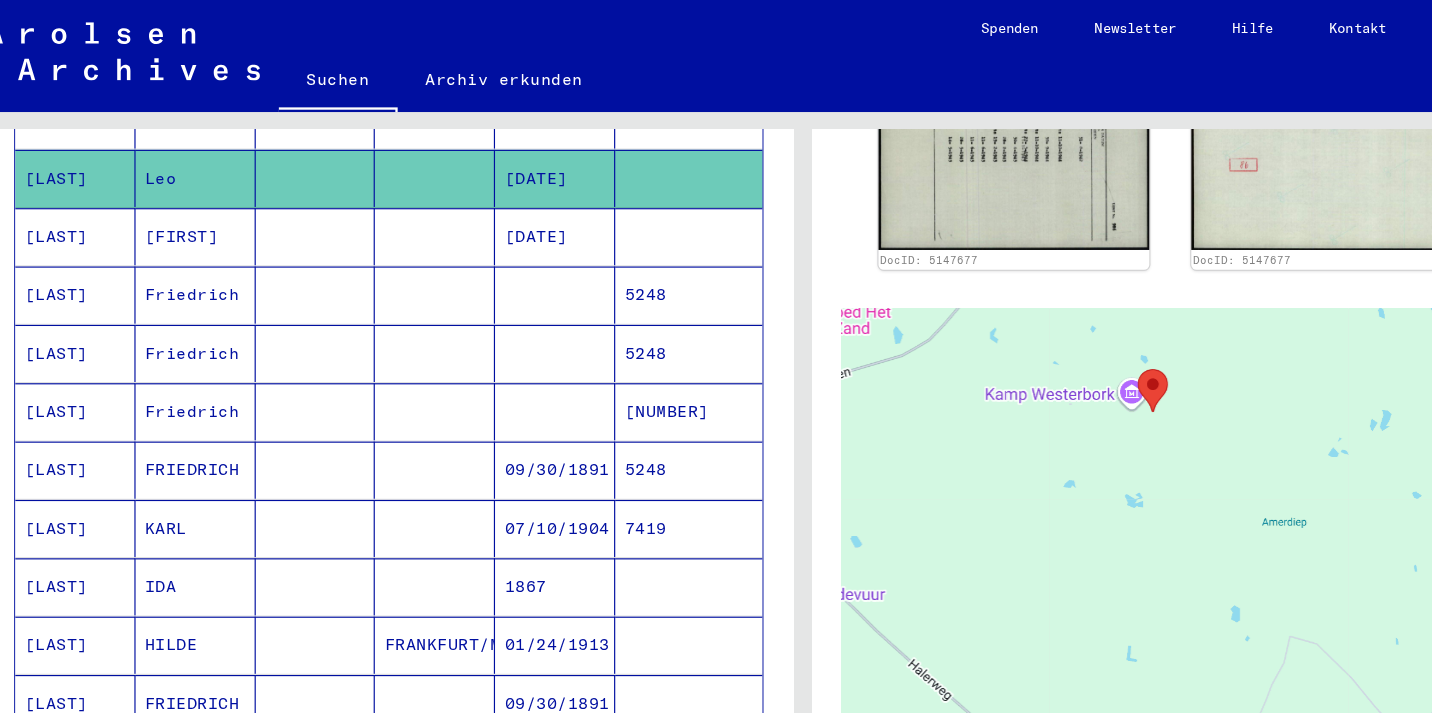 scroll, scrollTop: 610, scrollLeft: 0, axis: vertical 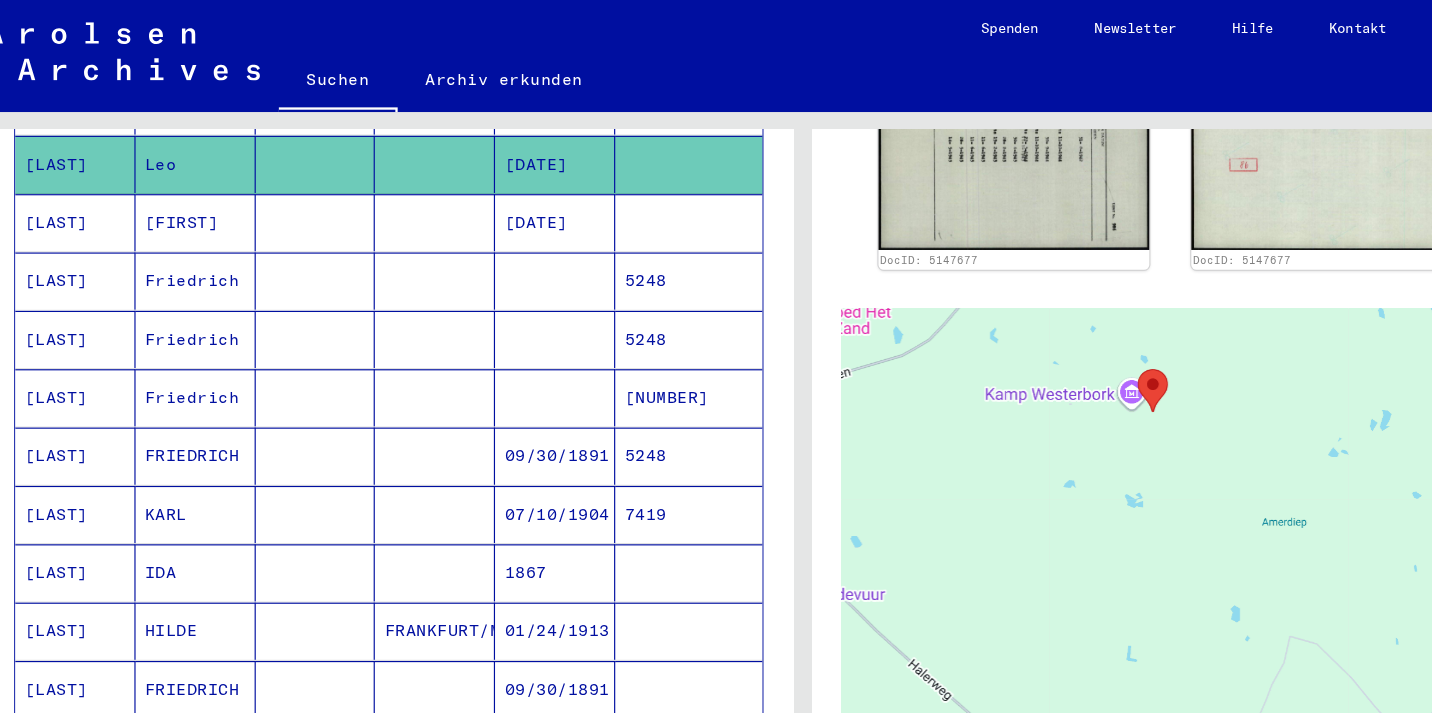 click on "[LAST]" at bounding box center [92, 590] 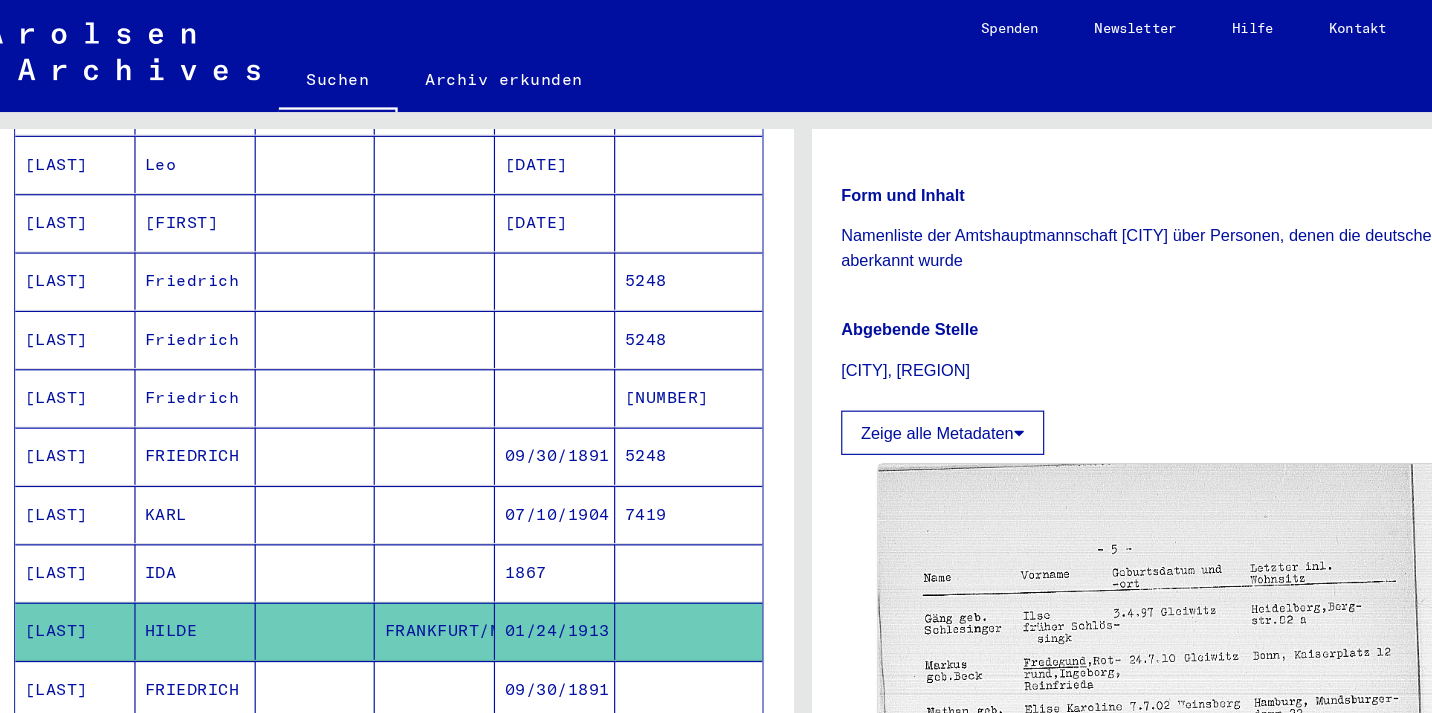 scroll, scrollTop: 343, scrollLeft: 0, axis: vertical 